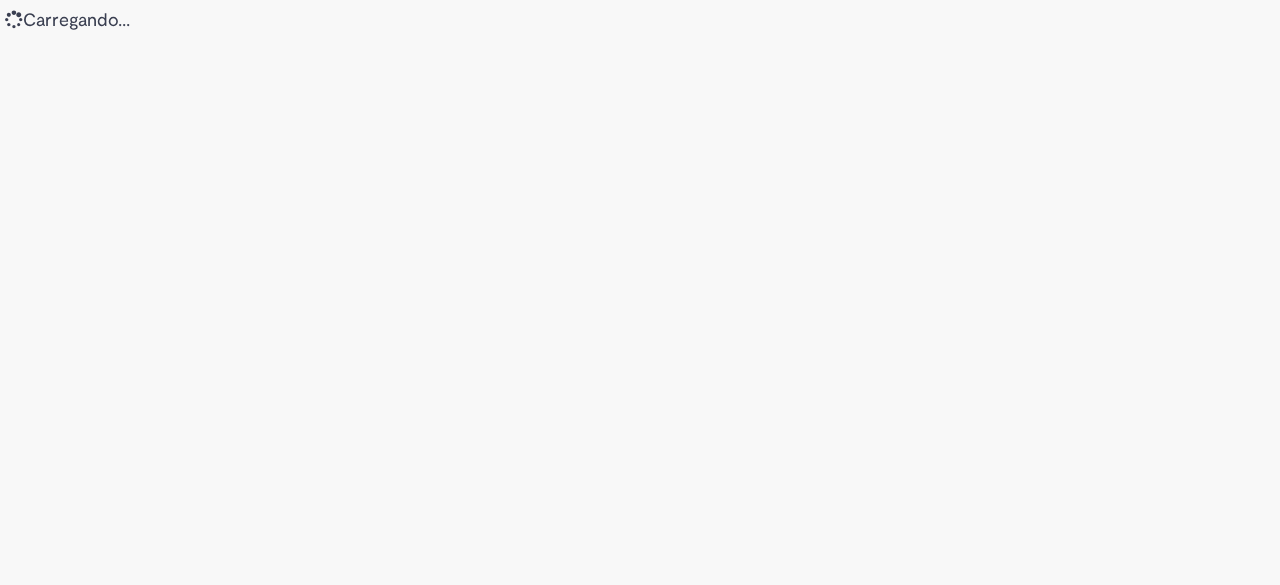 scroll, scrollTop: 0, scrollLeft: 0, axis: both 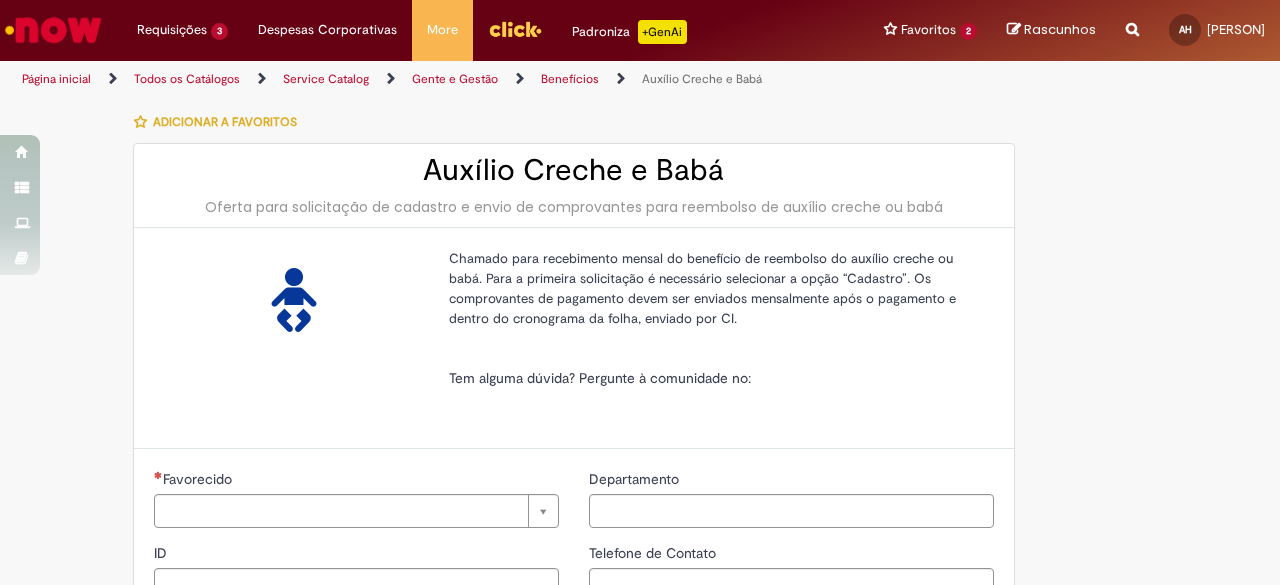 type on "********" 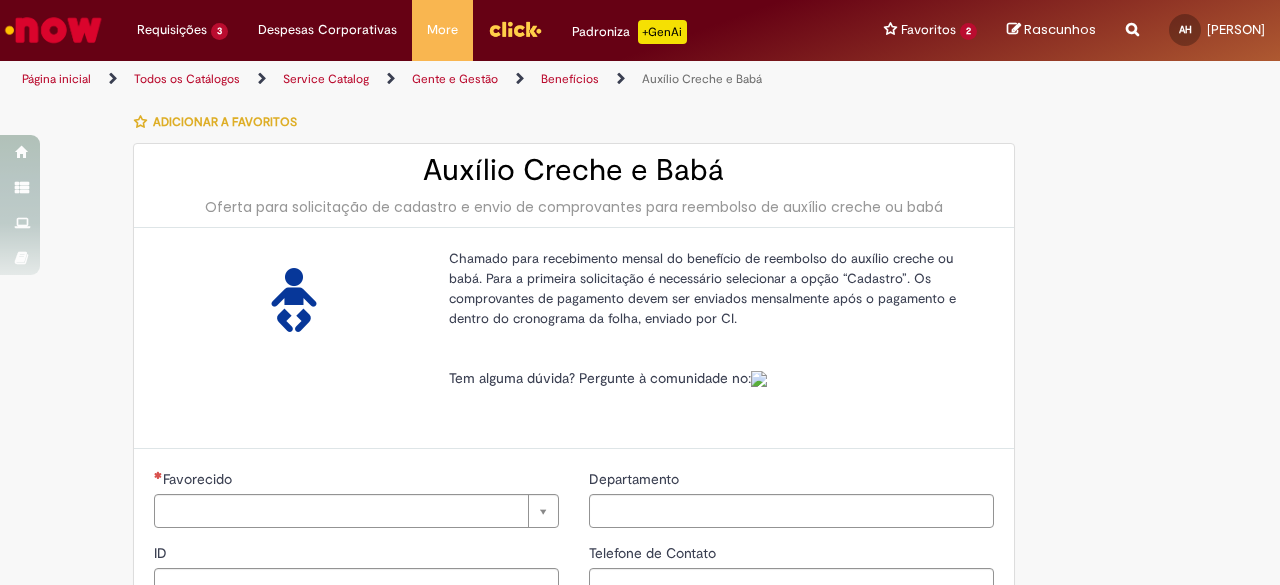type on "**********" 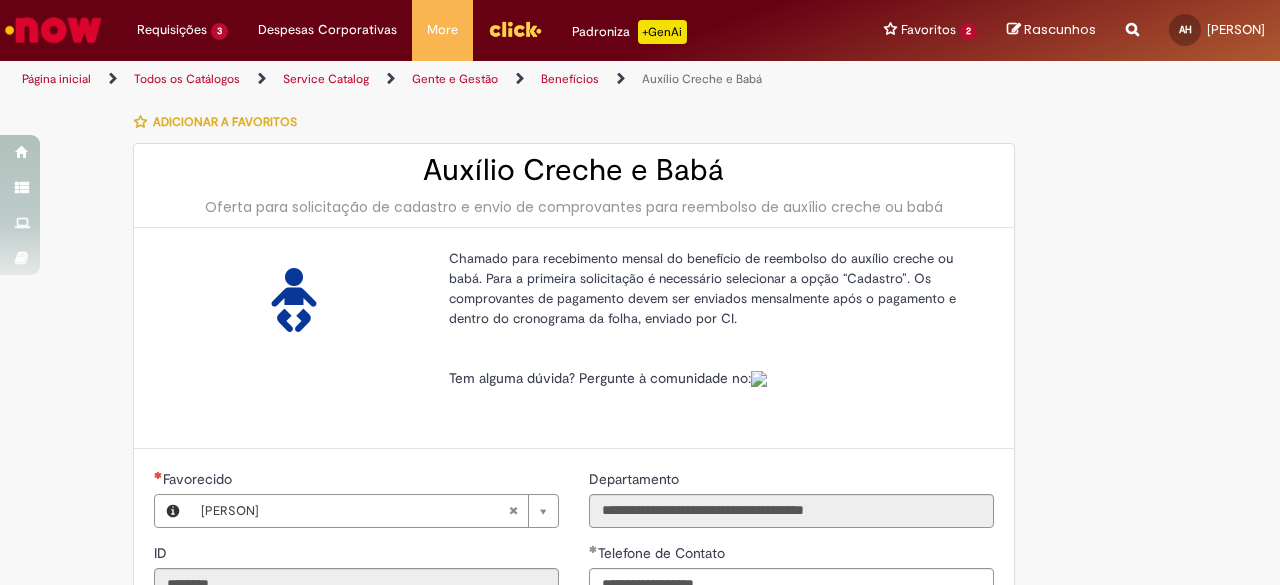 type on "**********" 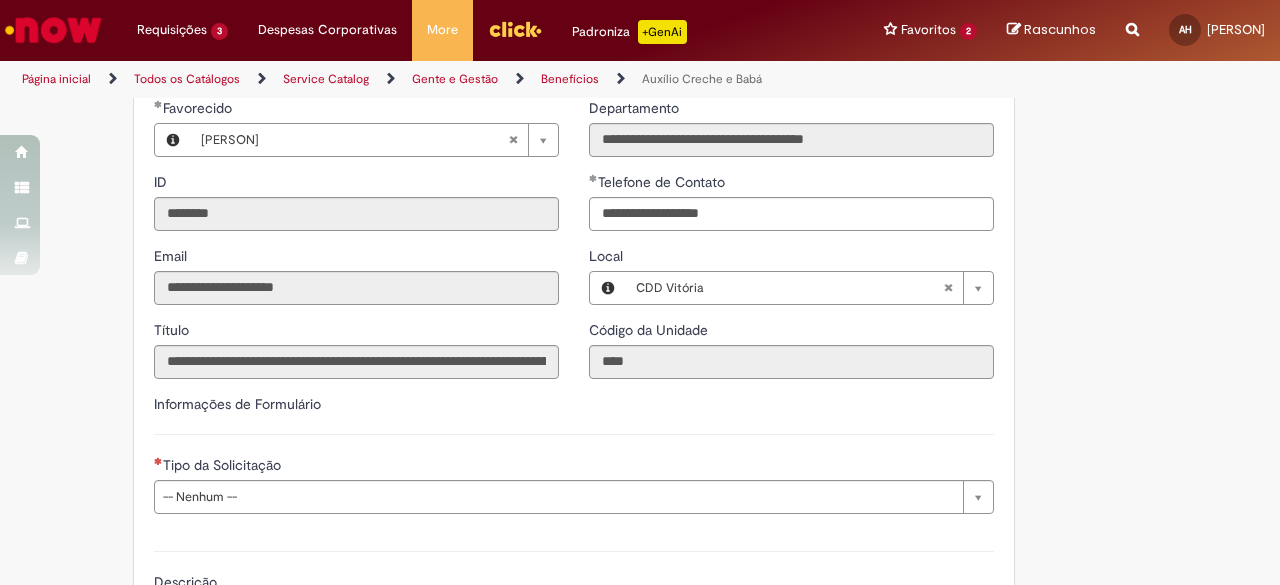 scroll, scrollTop: 500, scrollLeft: 0, axis: vertical 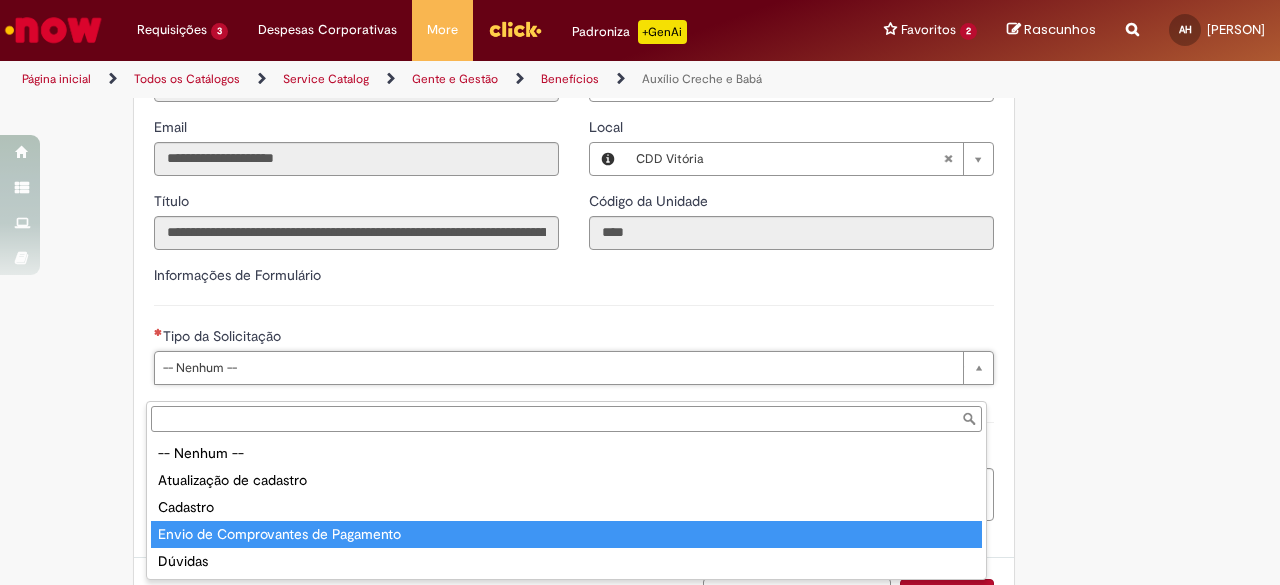 type on "**********" 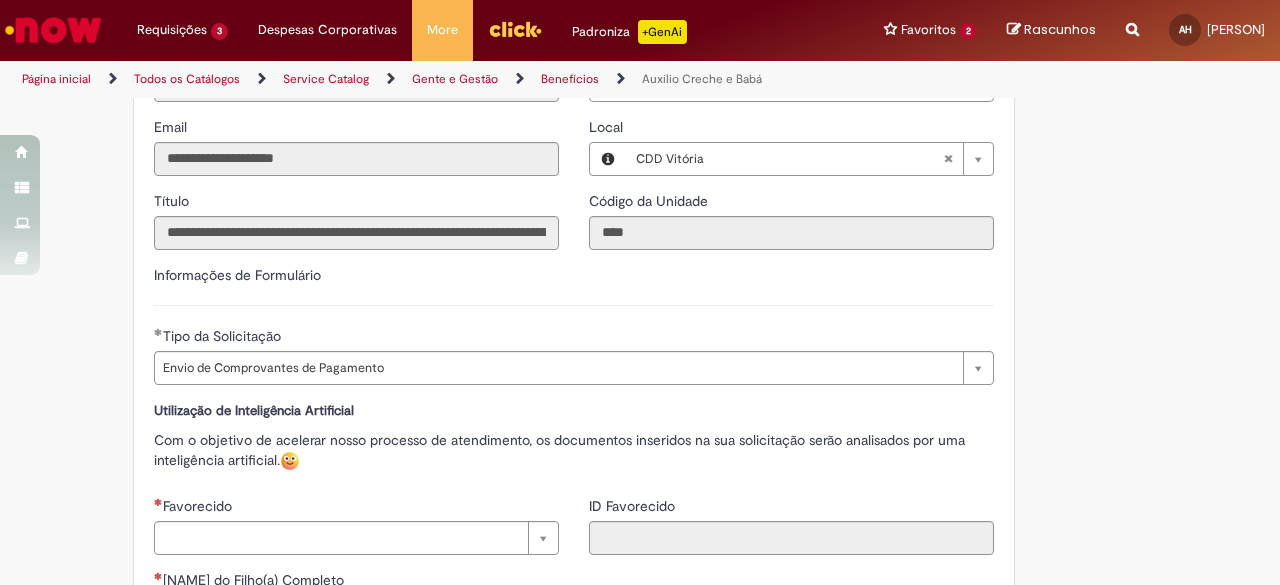 click on "Tipo da Solicitação" at bounding box center (574, 338) 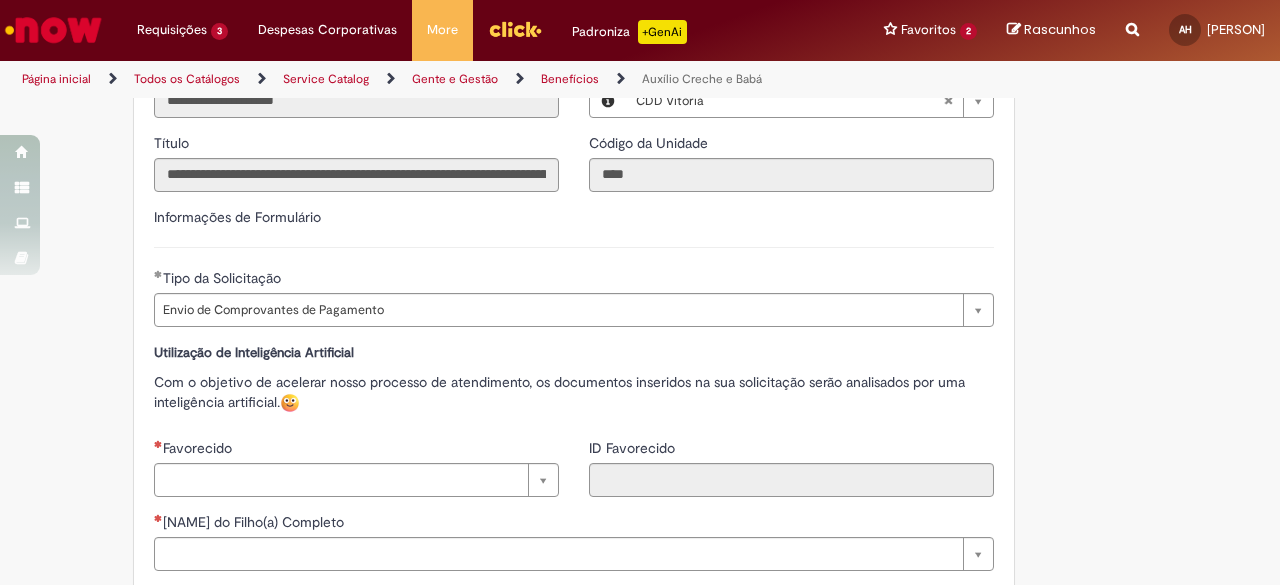 scroll, scrollTop: 700, scrollLeft: 0, axis: vertical 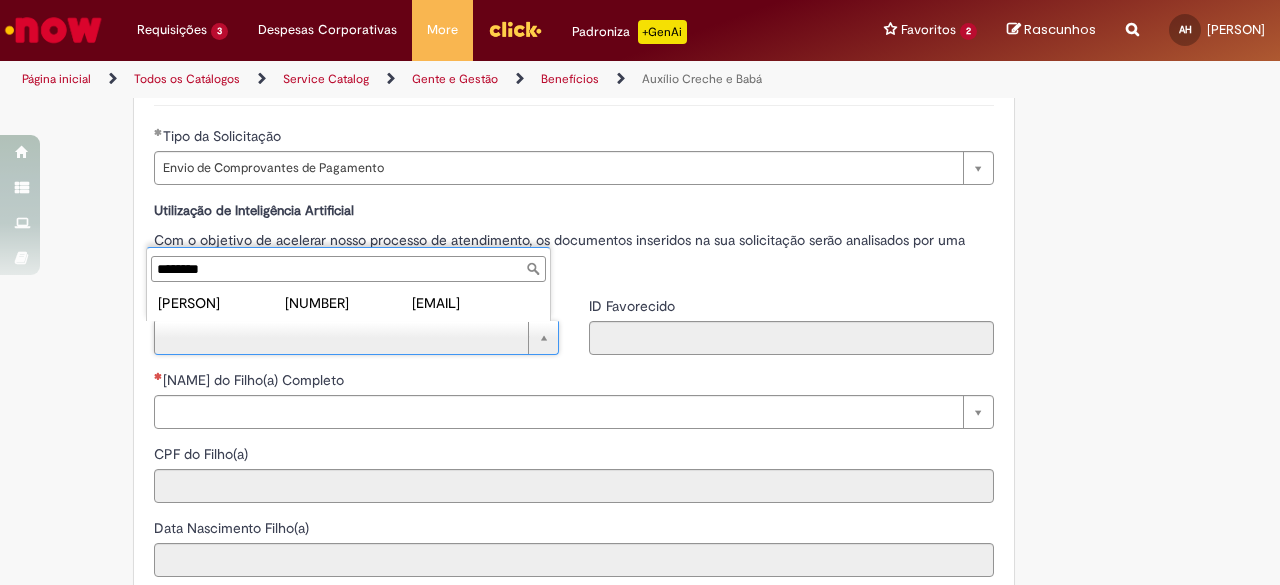 type on "********" 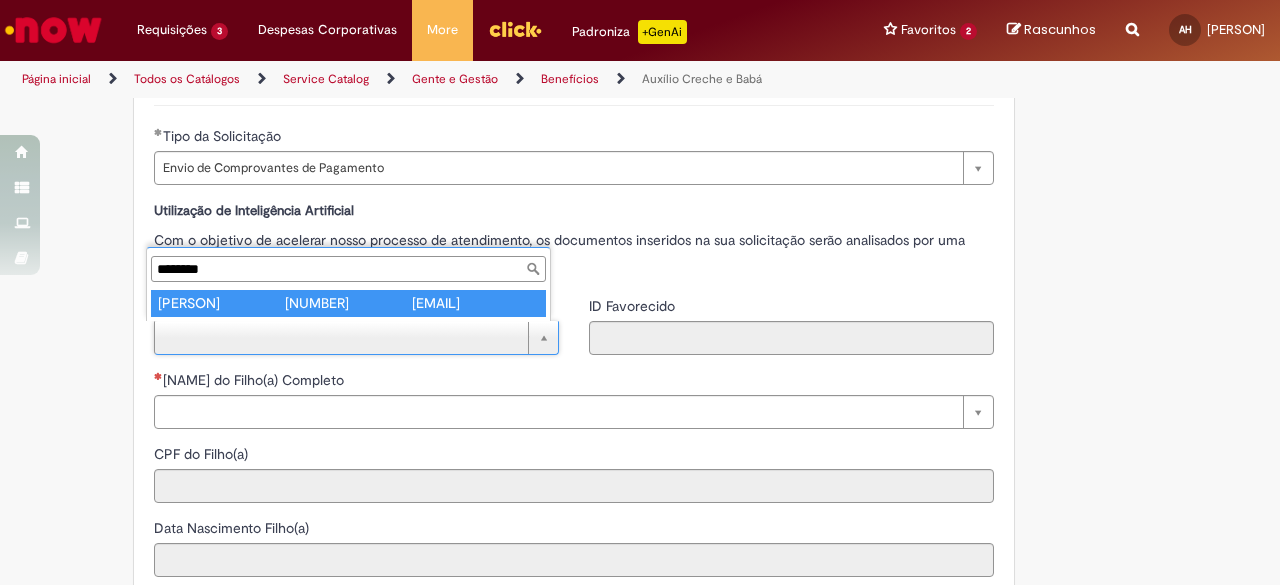 type on "**********" 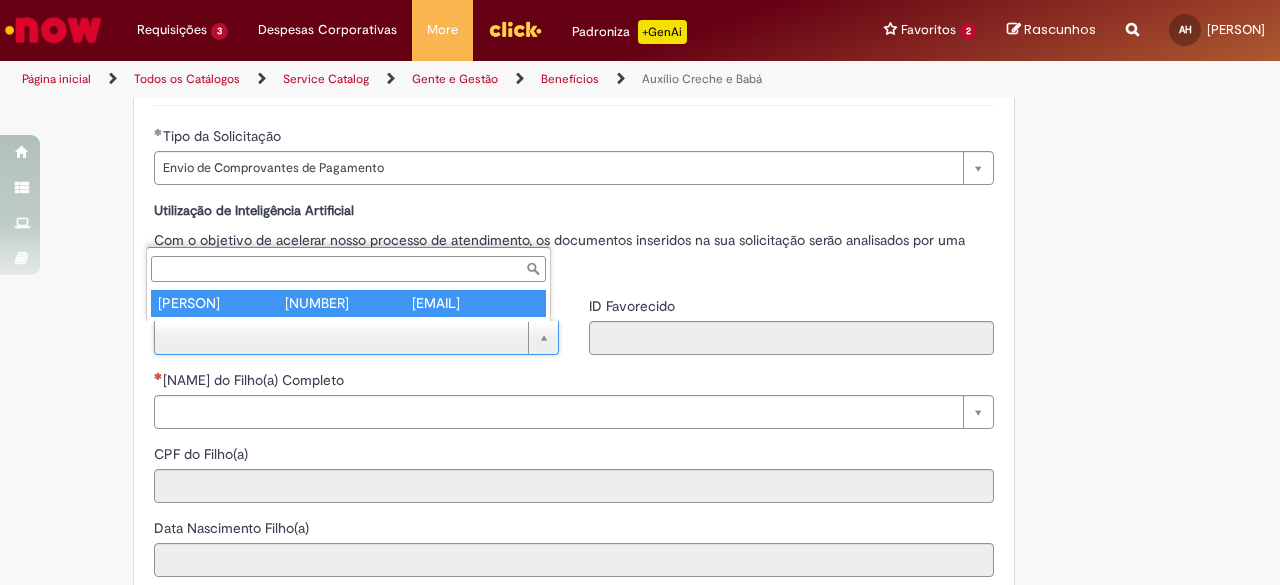 type on "********" 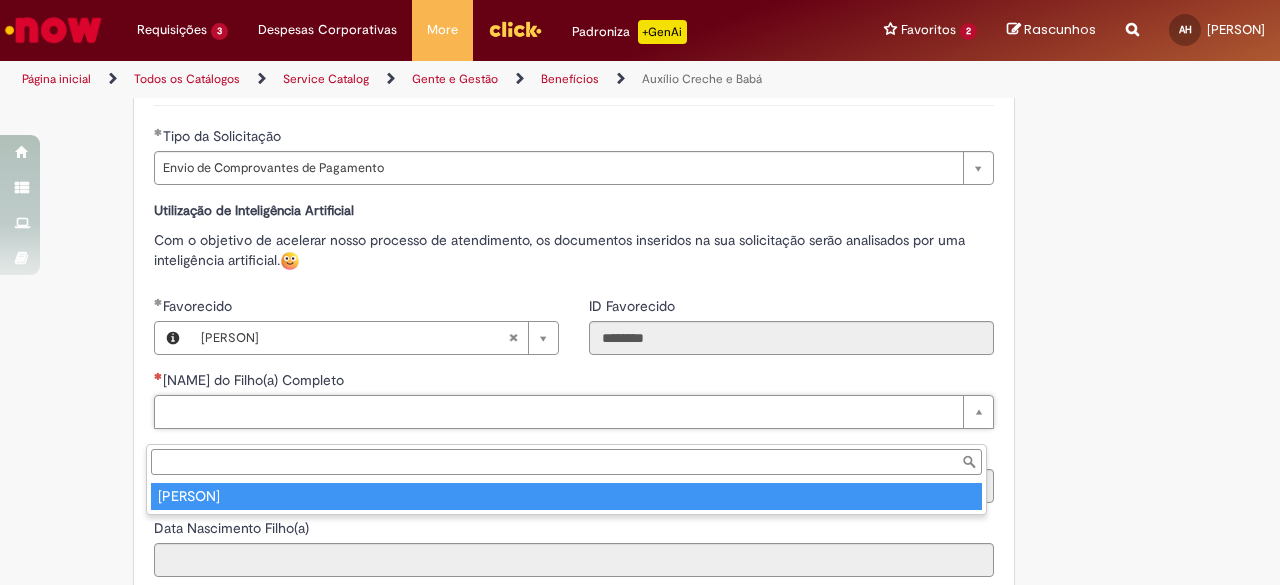 type on "**********" 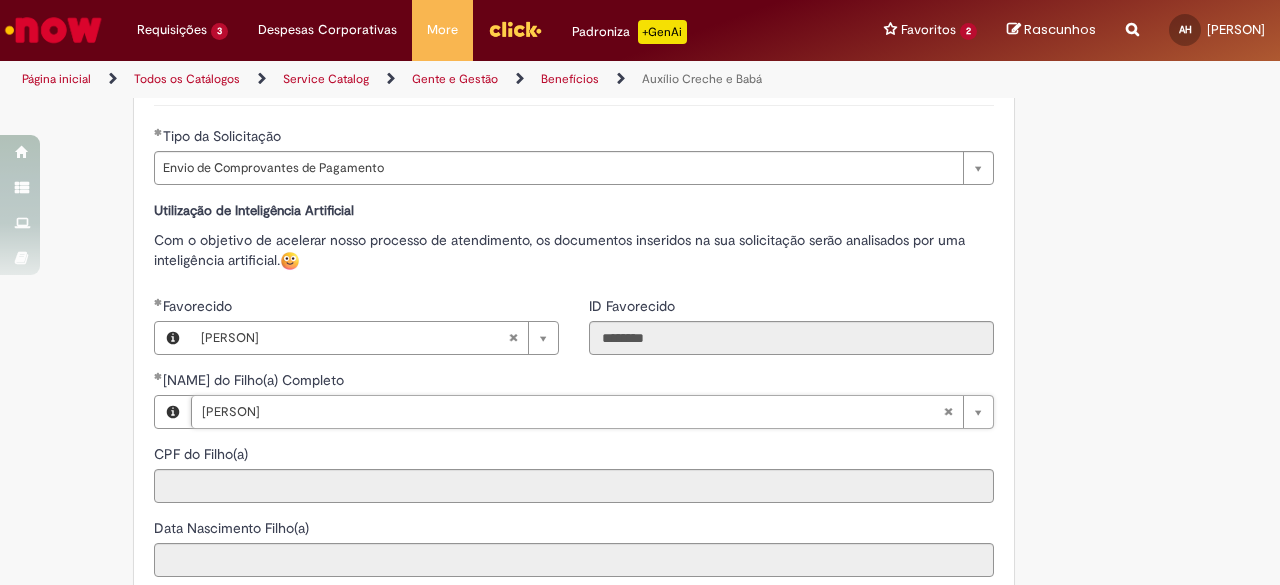 type on "**********" 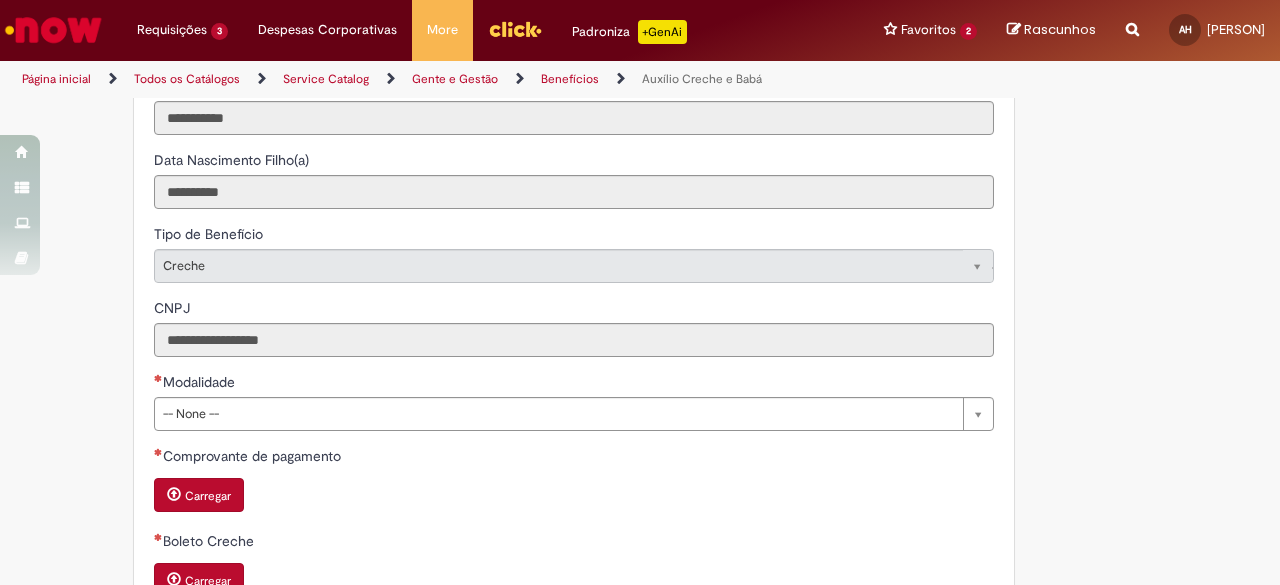 scroll, scrollTop: 1100, scrollLeft: 0, axis: vertical 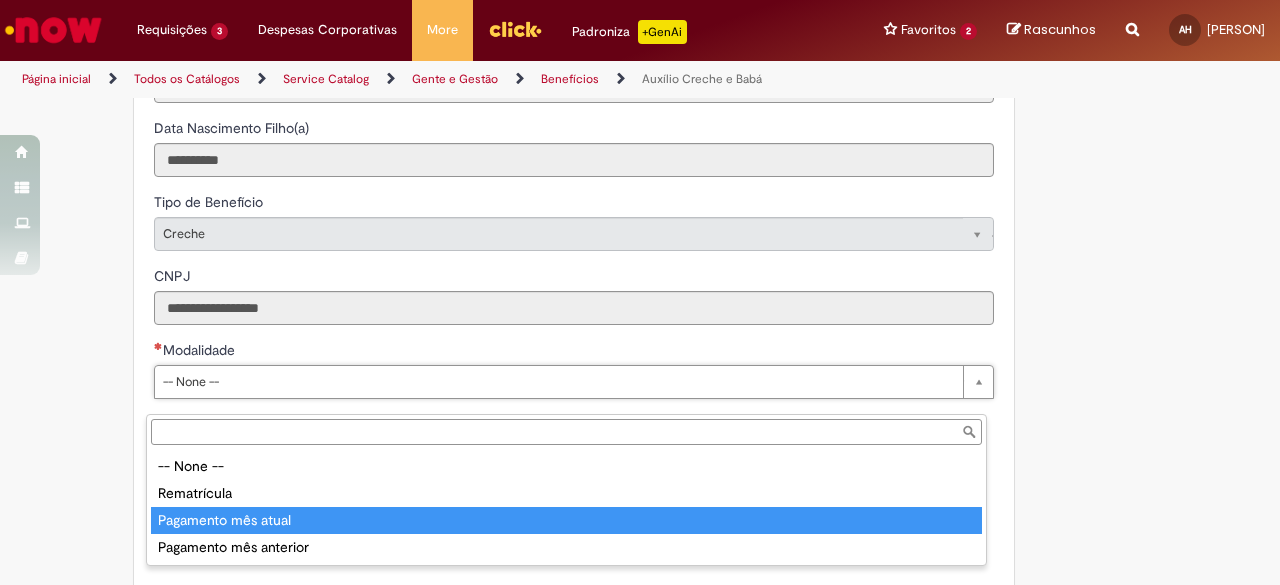drag, startPoint x: 376, startPoint y: 524, endPoint x: 383, endPoint y: 513, distance: 13.038404 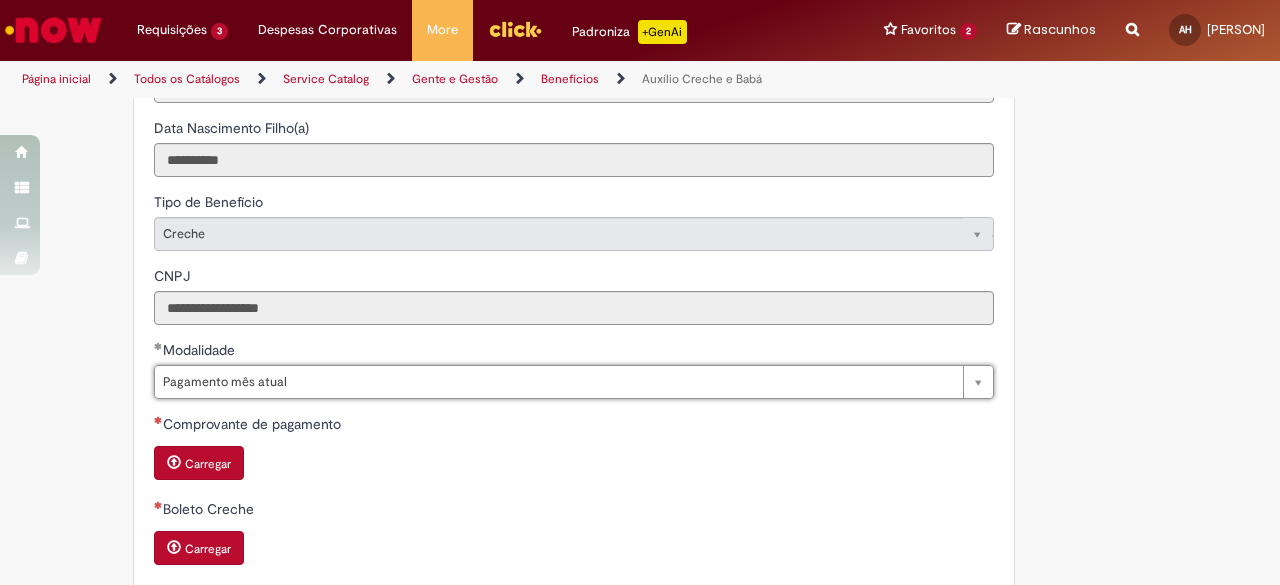 click on "Carregar" at bounding box center [574, 465] 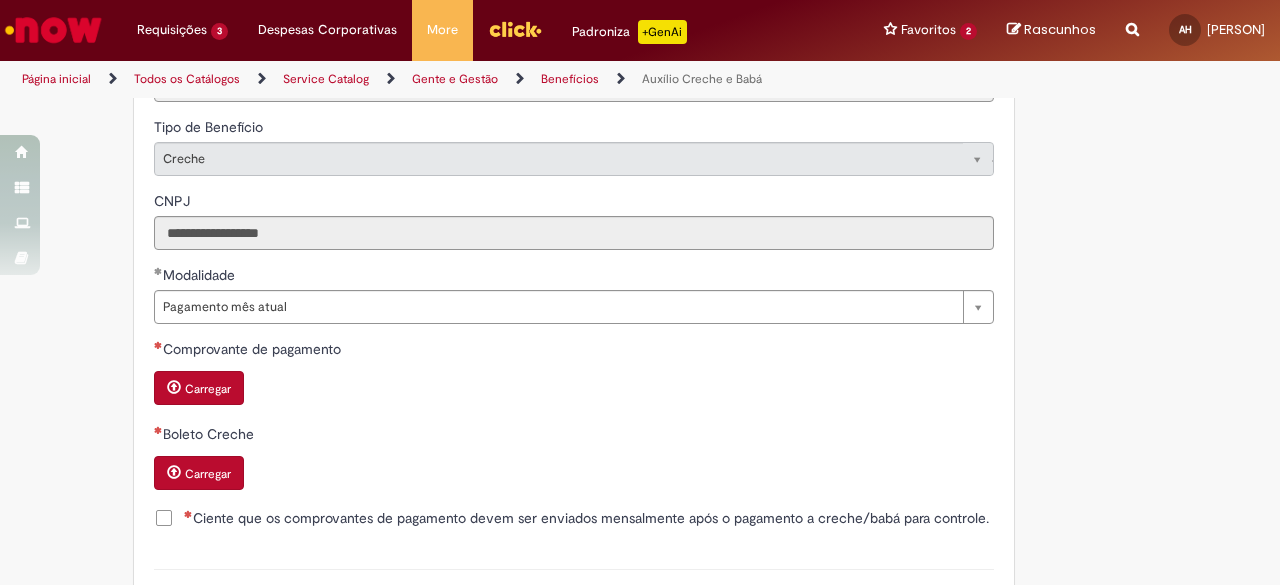 scroll, scrollTop: 1300, scrollLeft: 0, axis: vertical 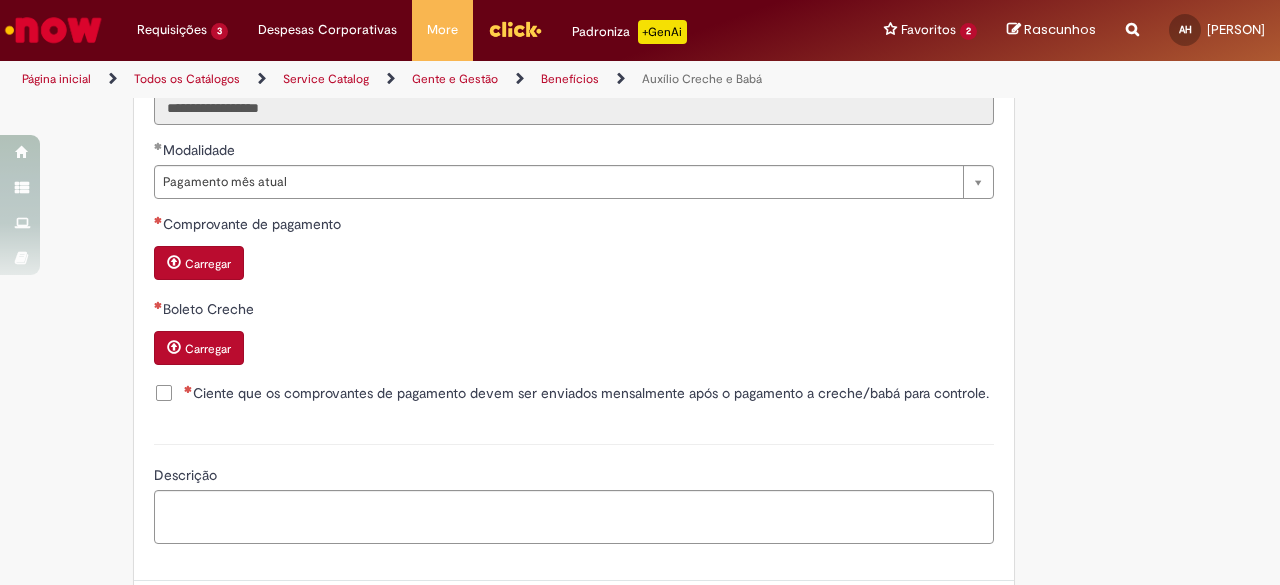 click on "Carregar" at bounding box center (208, 349) 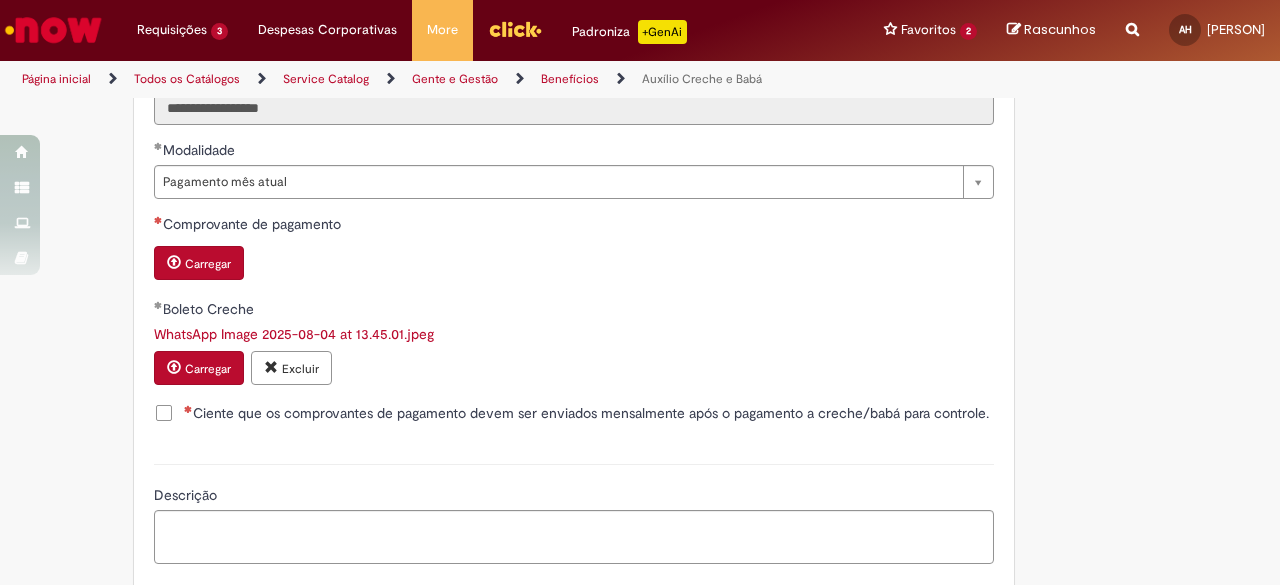 click on "Carregar" at bounding box center [199, 263] 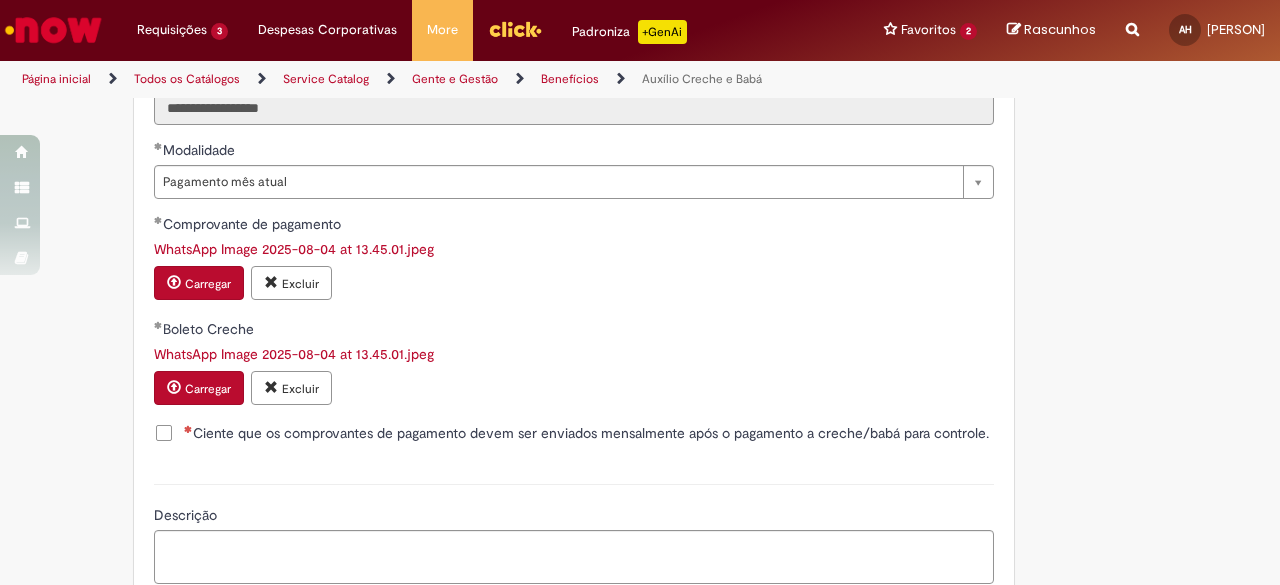 click on "WhatsApp Image 2025-08-04 at 13.45.01.jpeg" at bounding box center (294, 249) 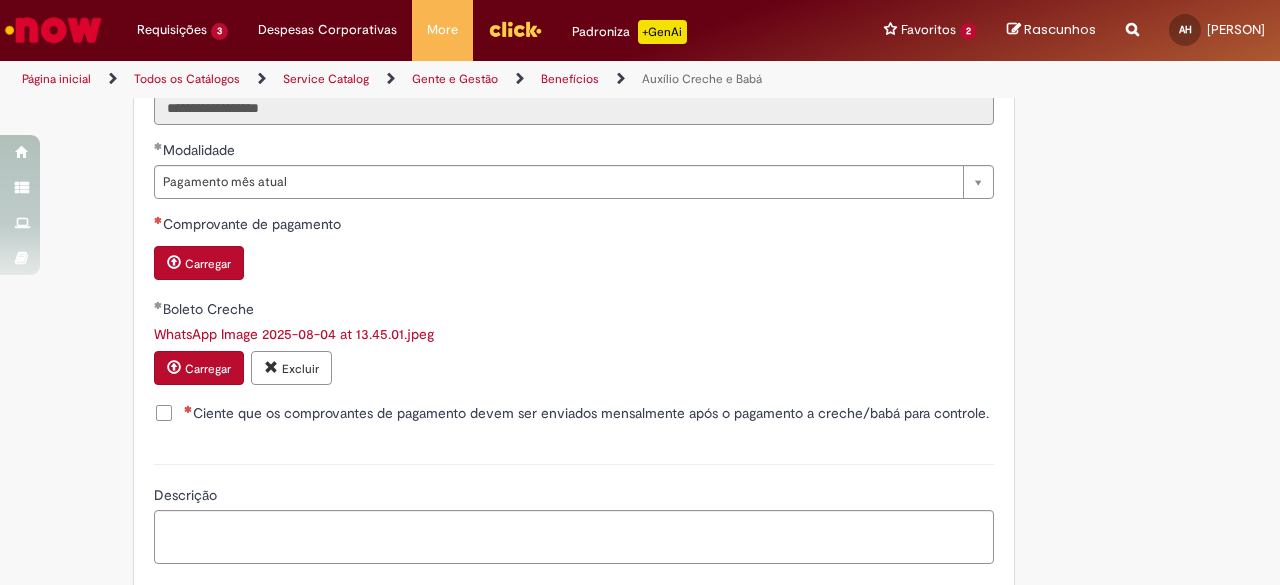 click on "WhatsApp Image 2025-08-04 at 13.45.01.jpeg" at bounding box center [294, 334] 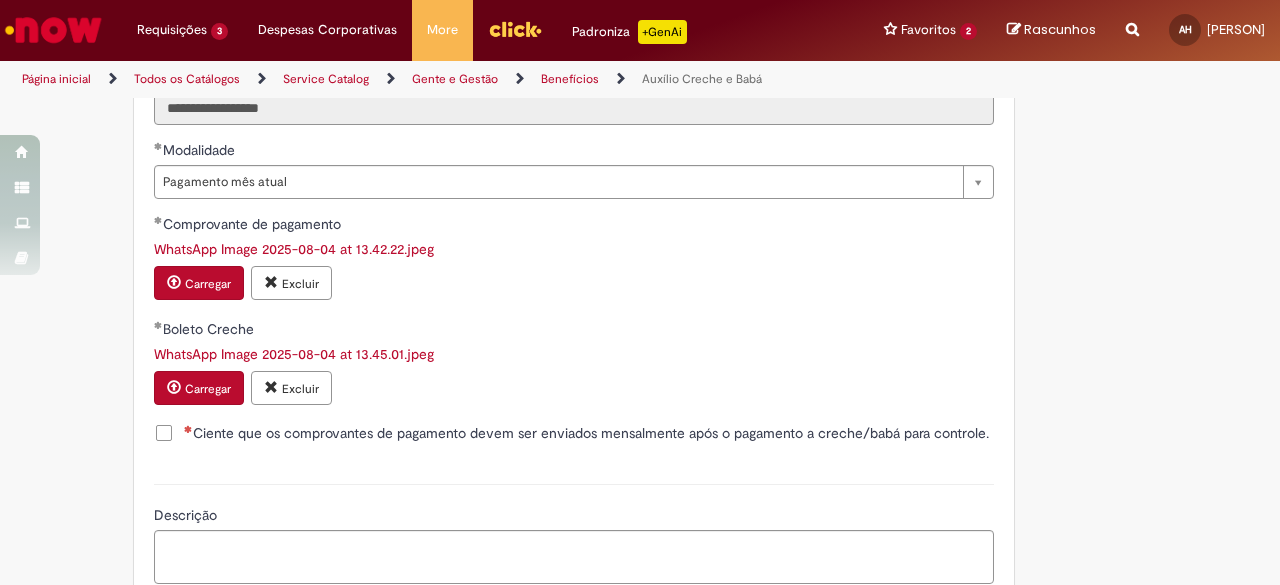 click on "WhatsApp Image 2025-08-04 at 13.42.22.jpeg" at bounding box center [294, 249] 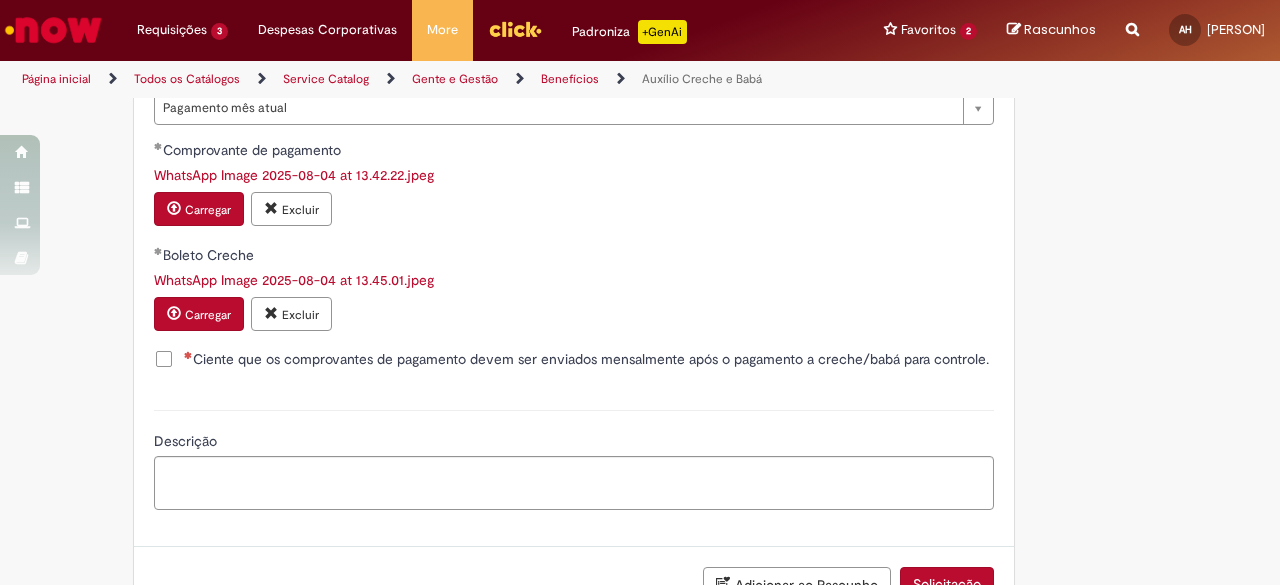 scroll, scrollTop: 1450, scrollLeft: 0, axis: vertical 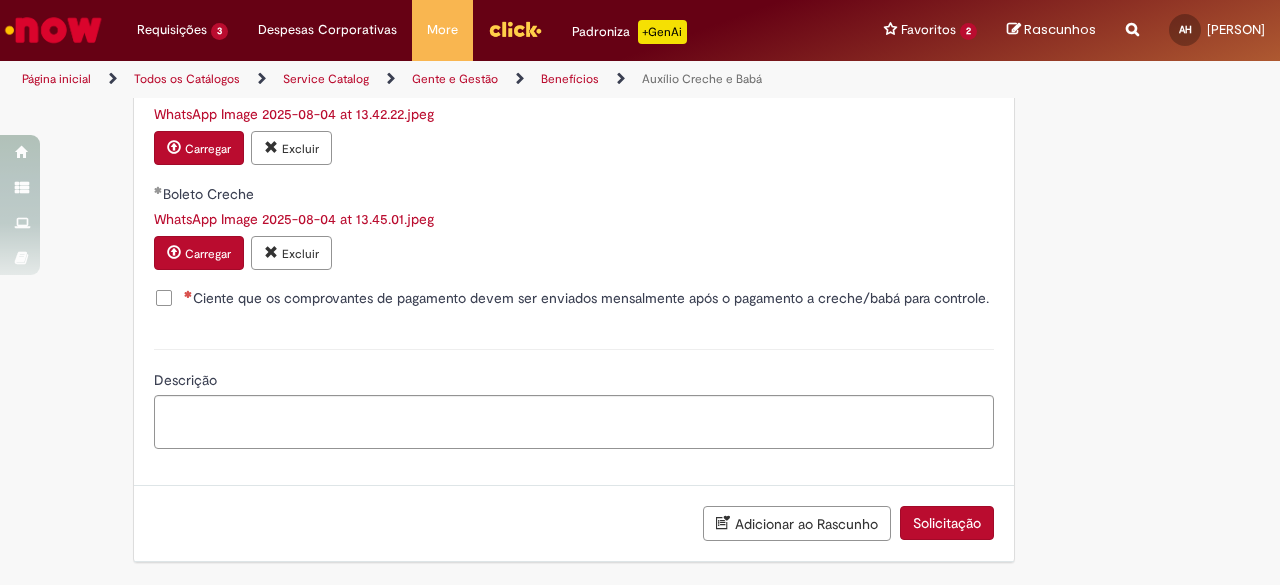 click on "Ciente que os comprovantes de pagamento devem ser enviados mensalmente após o pagamento a creche/babá para controle." at bounding box center [586, 298] 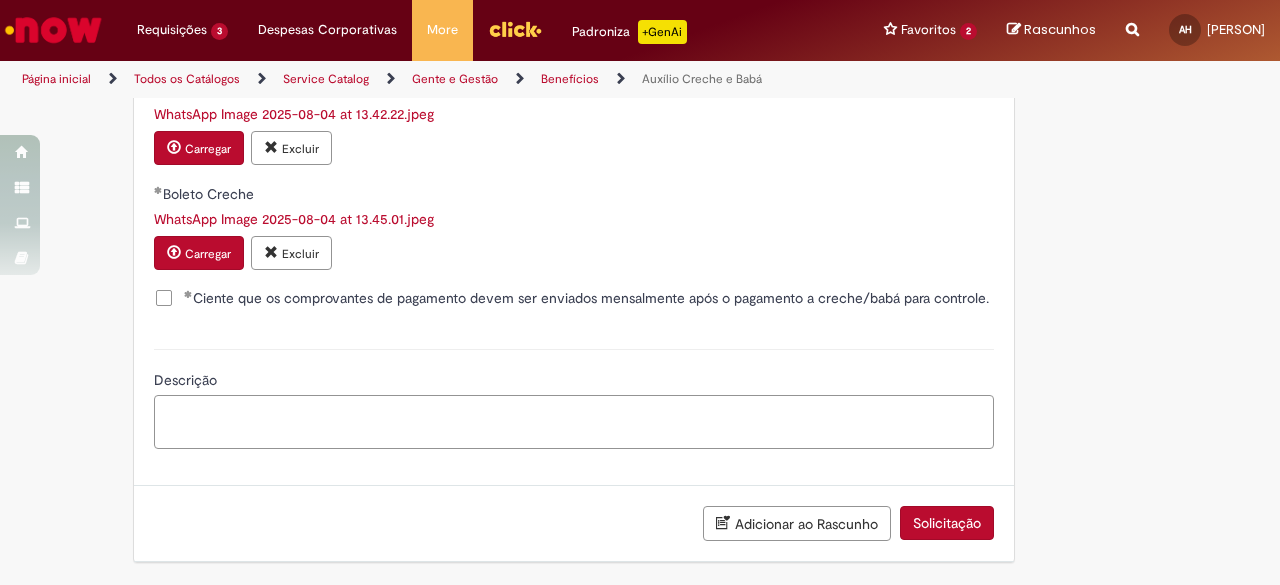 click on "Descrição" at bounding box center (574, 421) 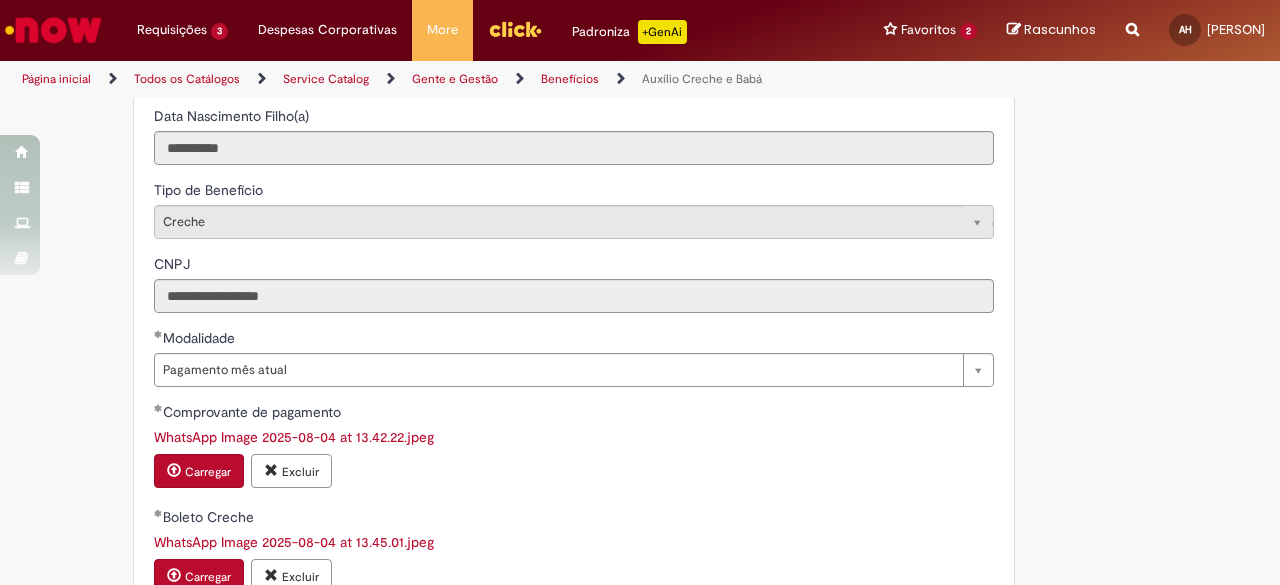 scroll, scrollTop: 1450, scrollLeft: 0, axis: vertical 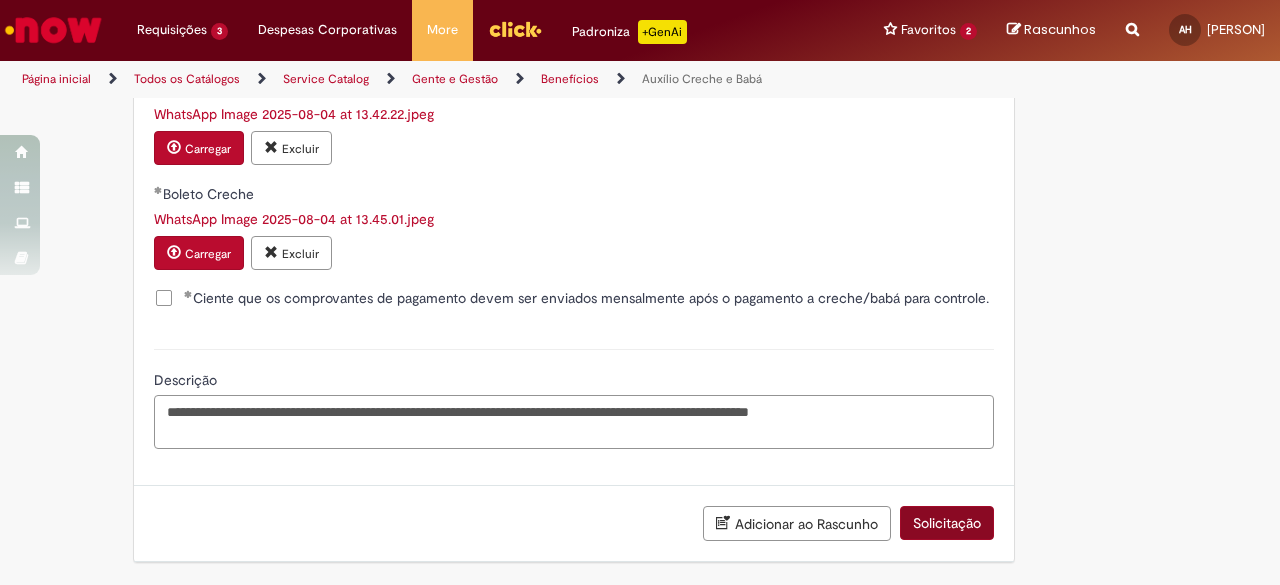 type on "**********" 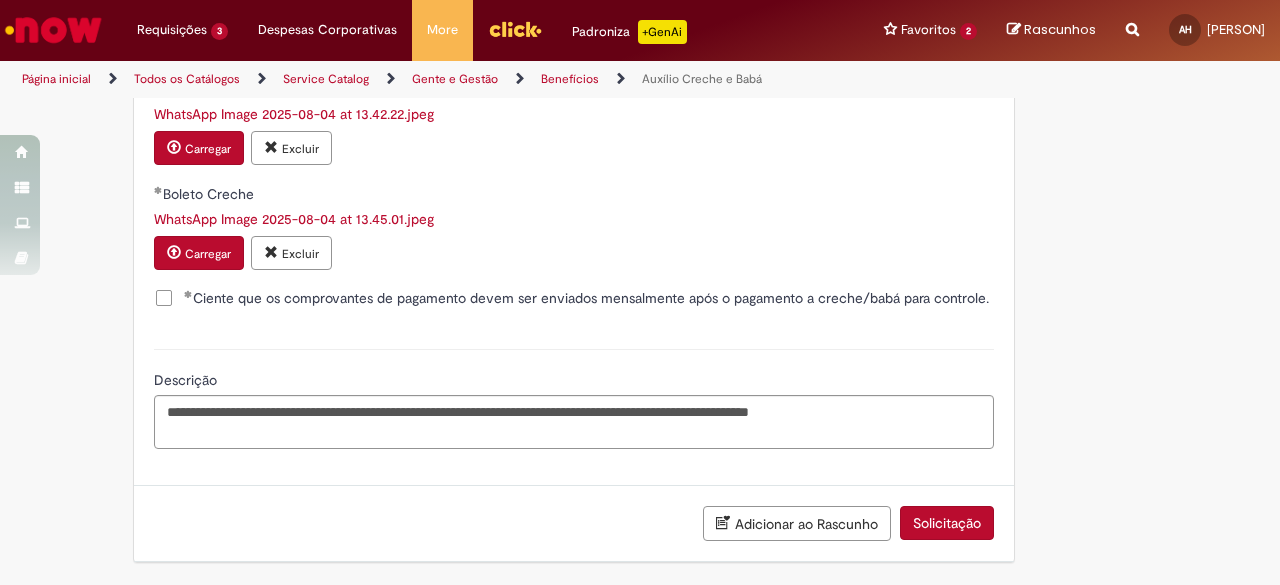 click on "Solicitação" at bounding box center (947, 523) 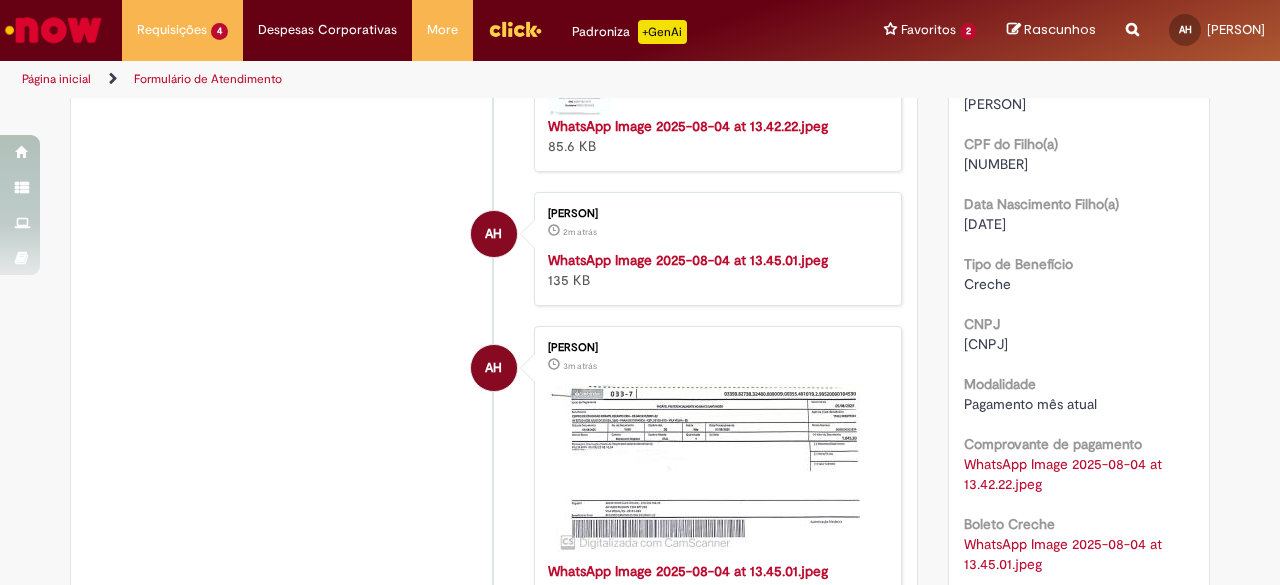 scroll, scrollTop: 414, scrollLeft: 0, axis: vertical 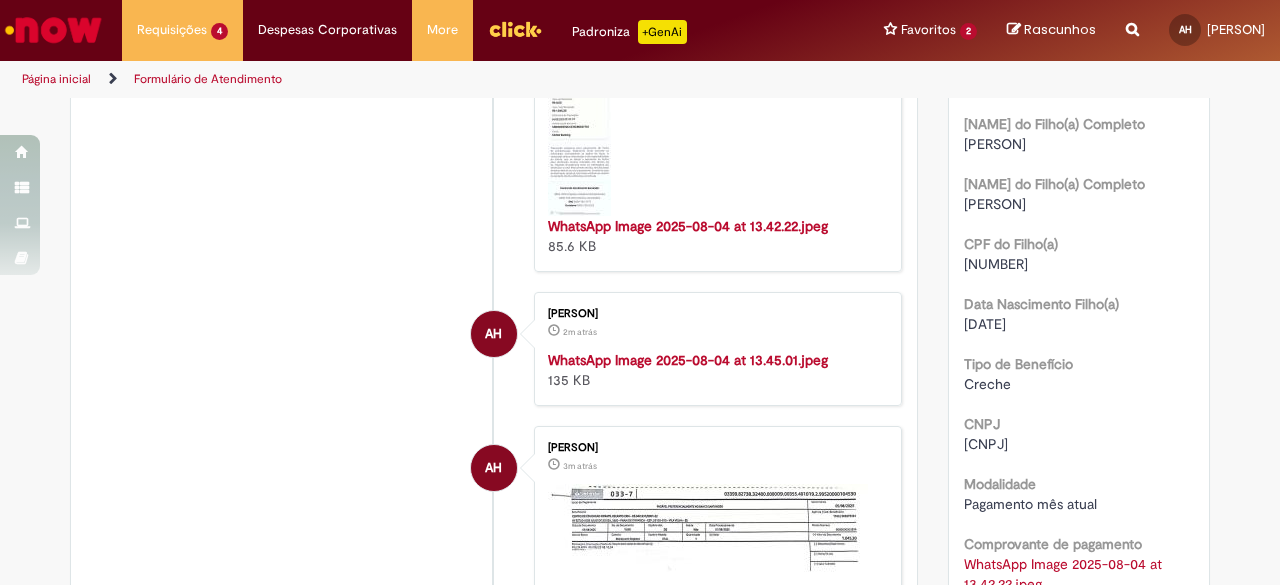 click at bounding box center [714, 350] 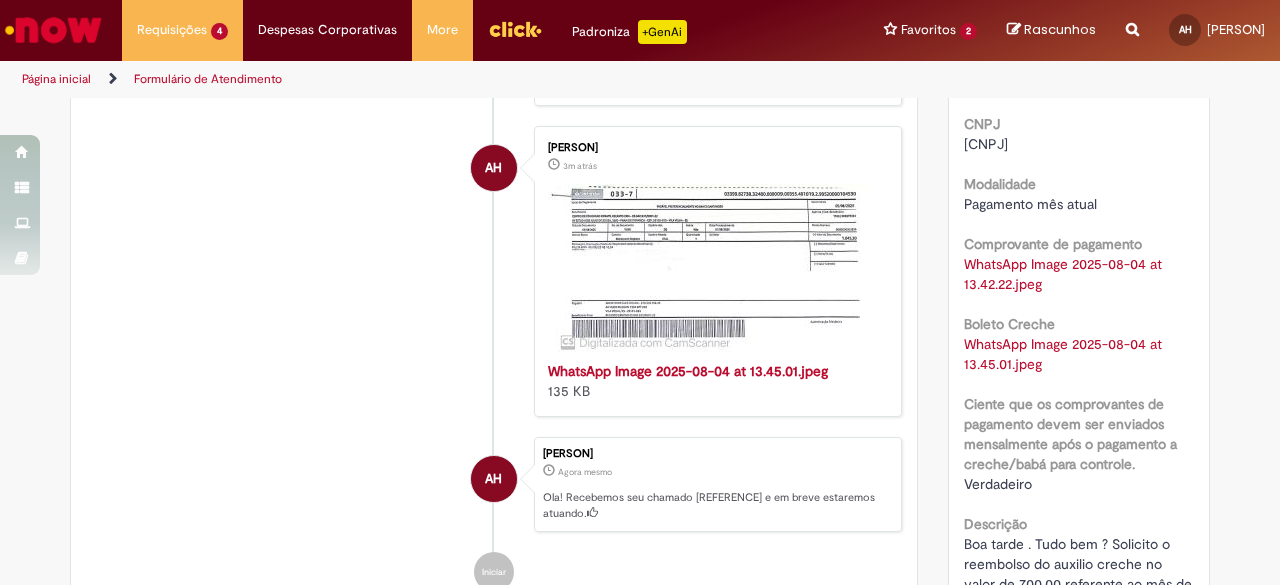 click on "WhatsApp Image 2025-08-04 at 13.45.01.jpeg" at bounding box center [688, 371] 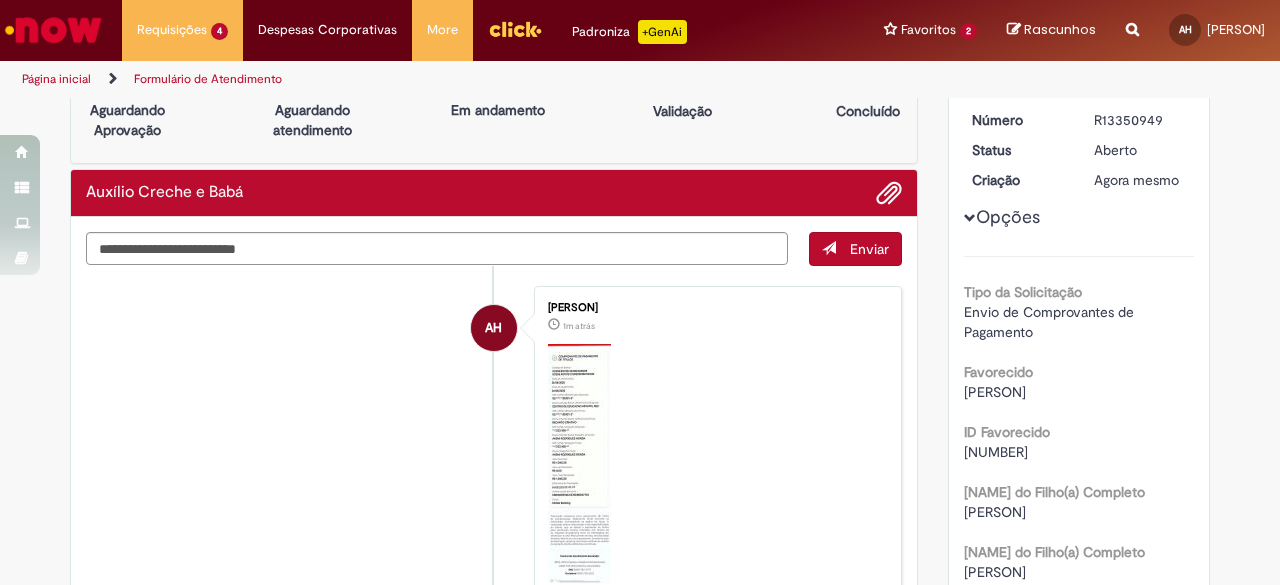 scroll, scrollTop: 14, scrollLeft: 0, axis: vertical 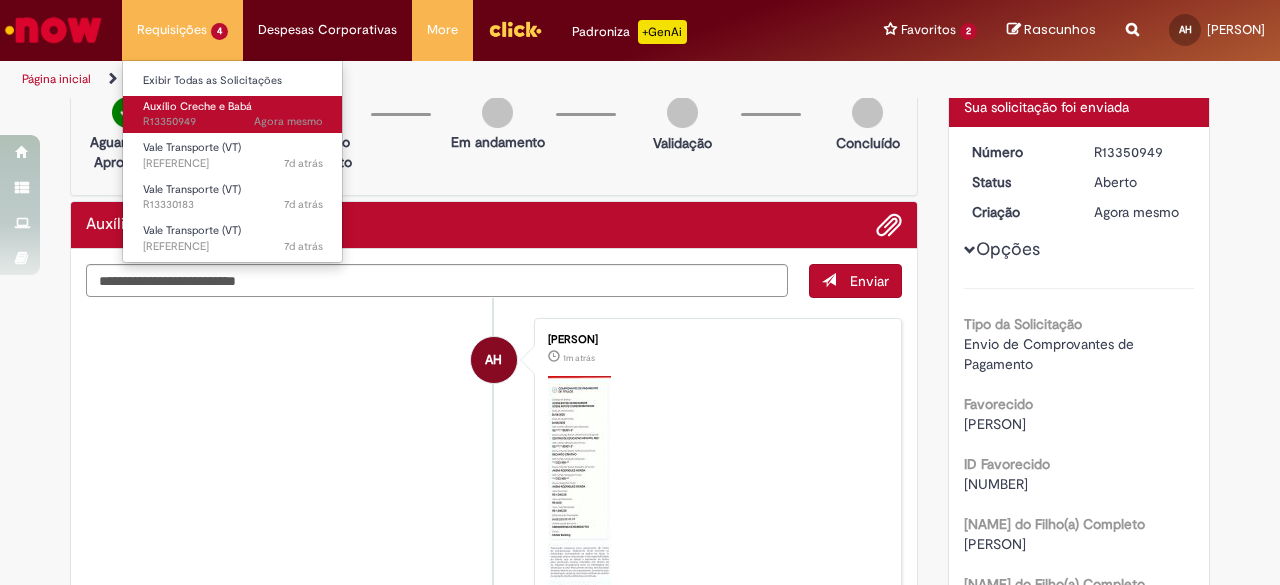 click on "Auxílio Creche e Babá" at bounding box center (197, 106) 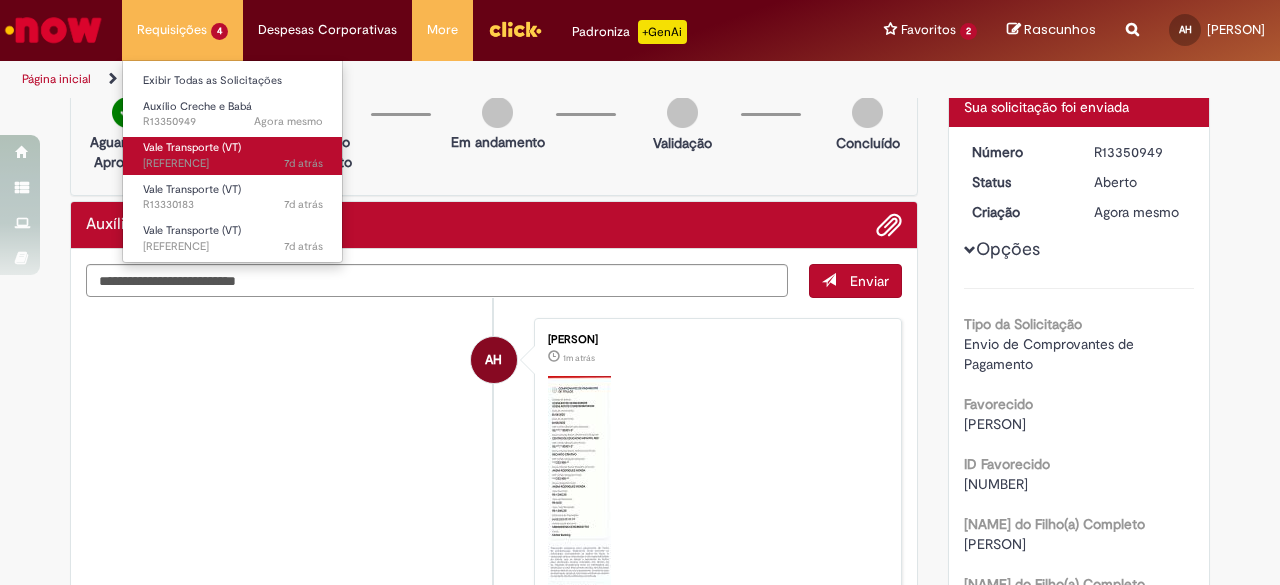 click on "Vale Transporte (VT)" at bounding box center [192, 147] 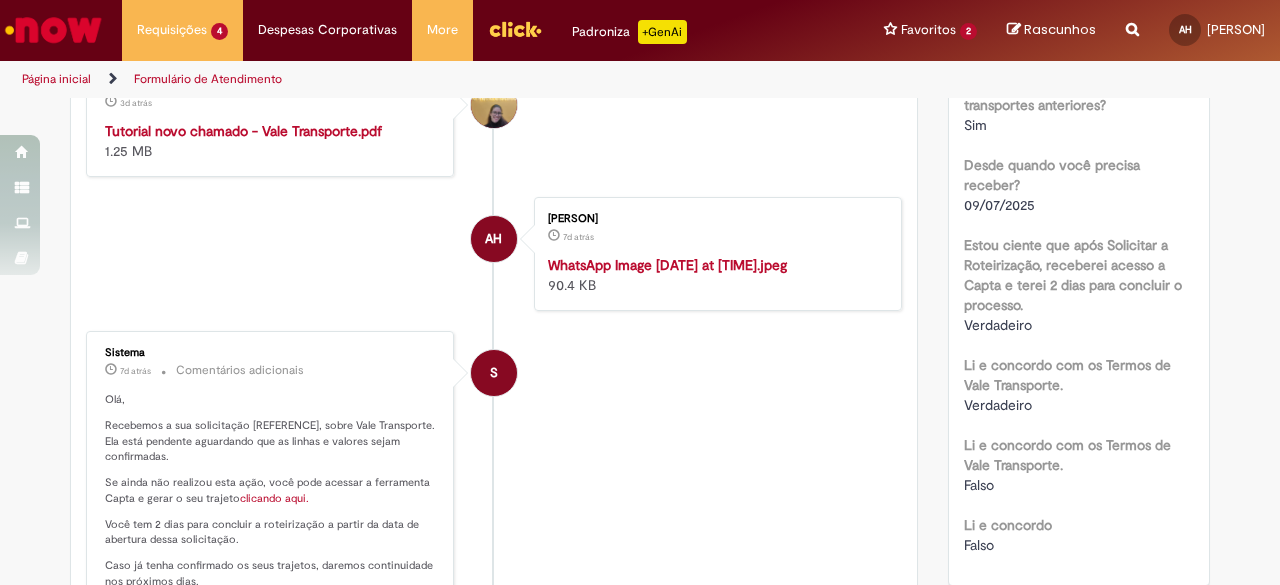 scroll, scrollTop: 700, scrollLeft: 0, axis: vertical 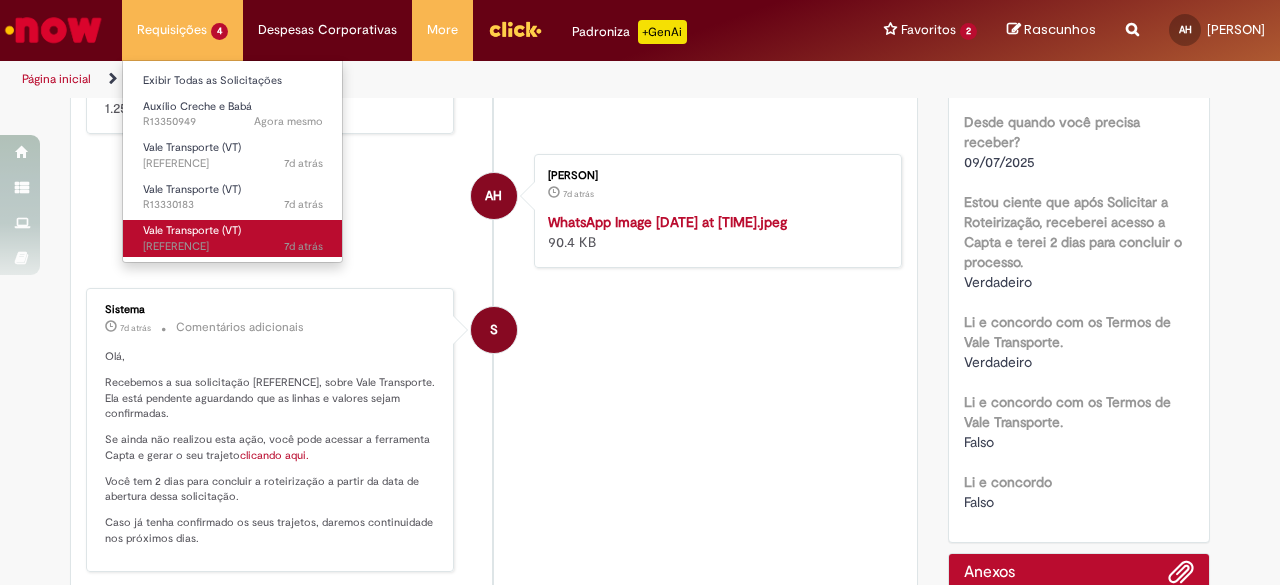 click on "Vale Transporte (VT)
7d atrás 7 dias atrás  R13329883" at bounding box center [233, 238] 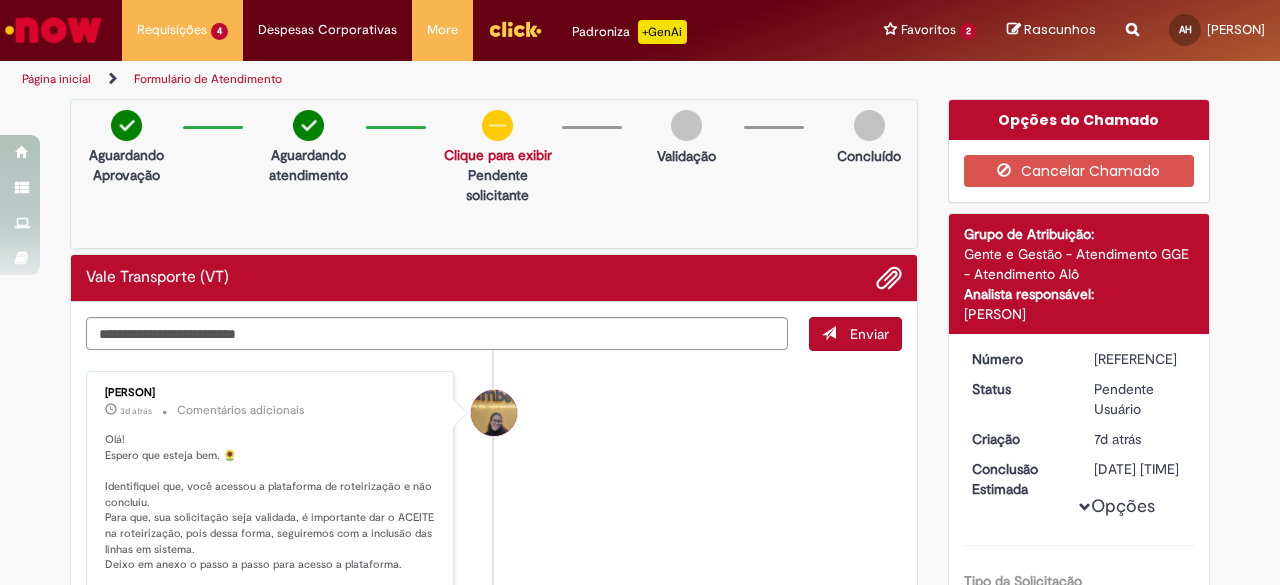 scroll, scrollTop: 0, scrollLeft: 0, axis: both 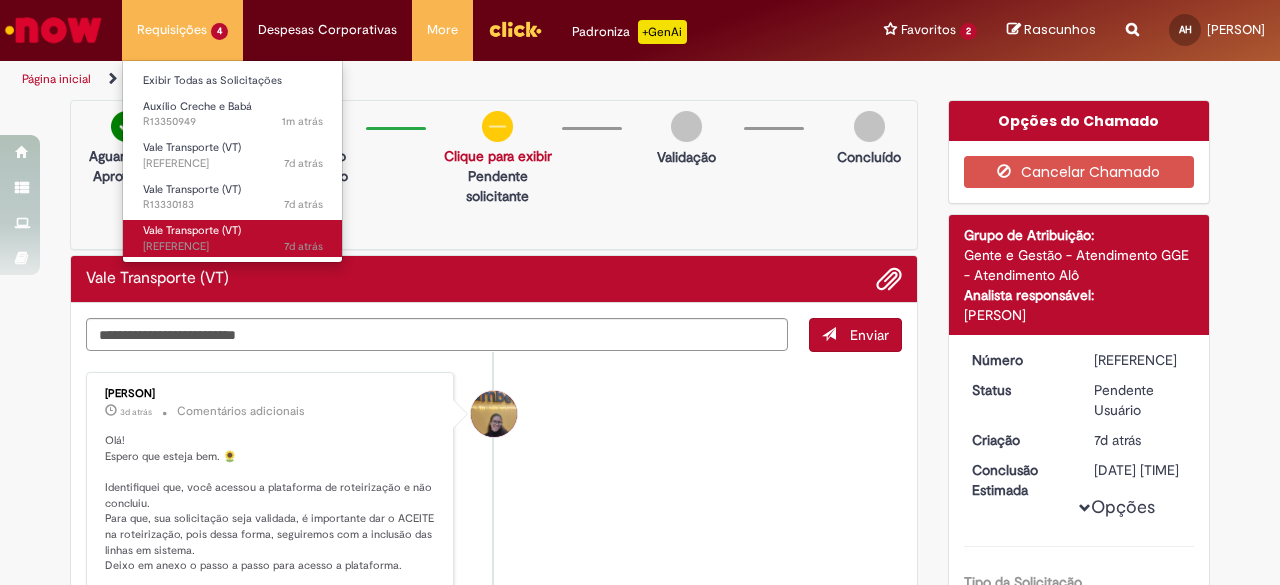 click on "Vale Transporte (VT)" at bounding box center (192, 230) 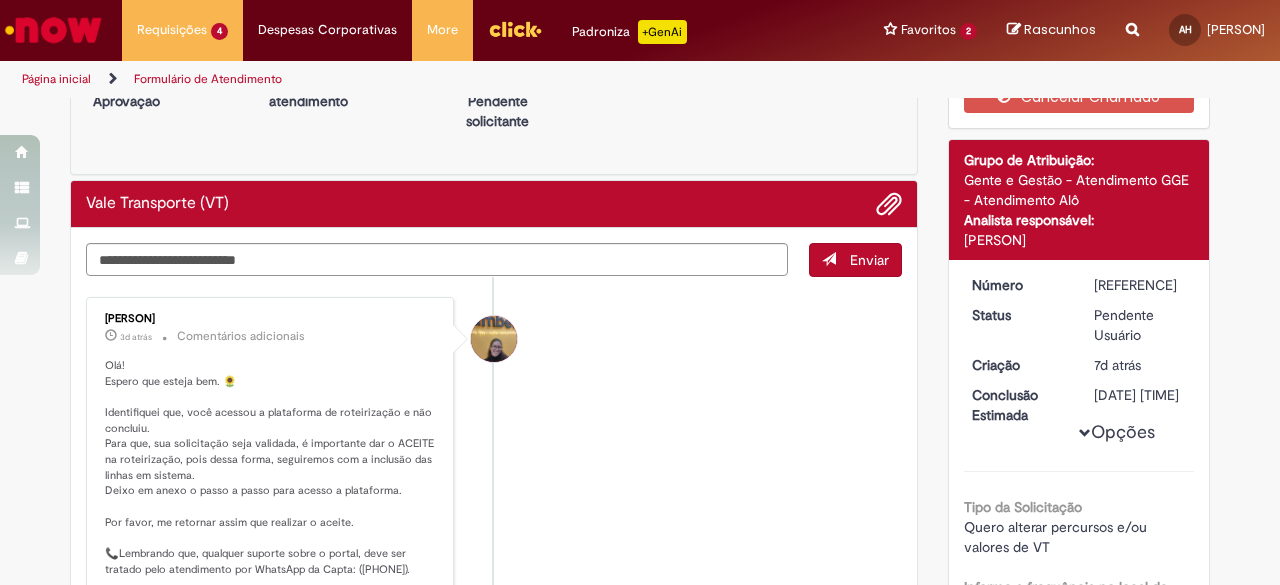 scroll, scrollTop: 0, scrollLeft: 0, axis: both 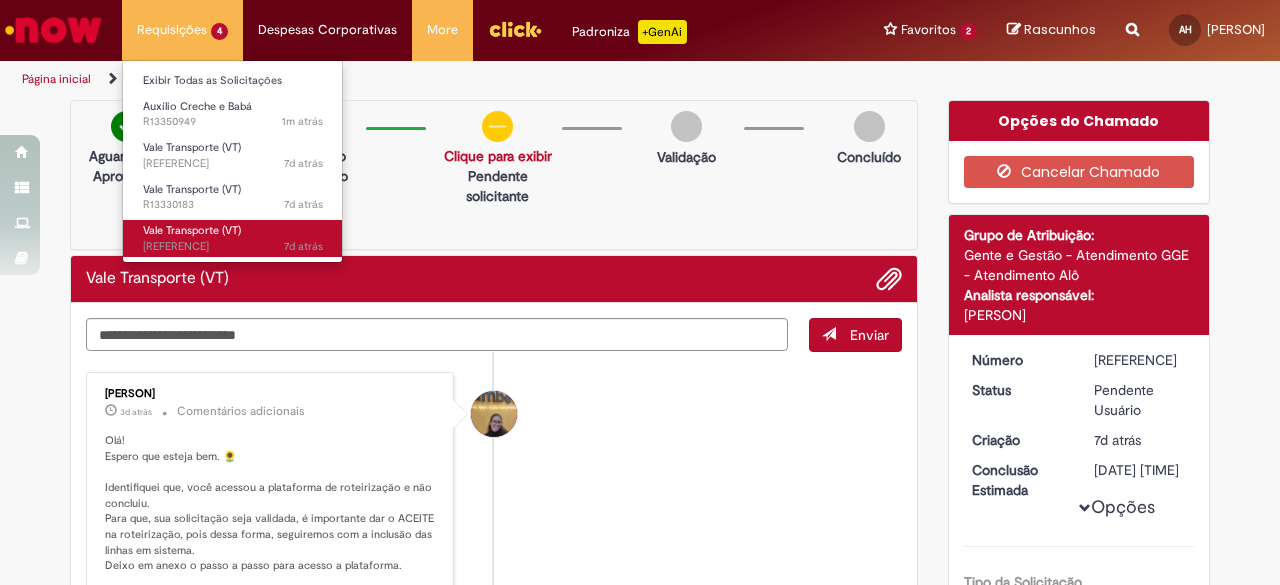 click on "Vale Transporte (VT)
7d atrás 7 dias atrás  R13329883" at bounding box center [233, 236] 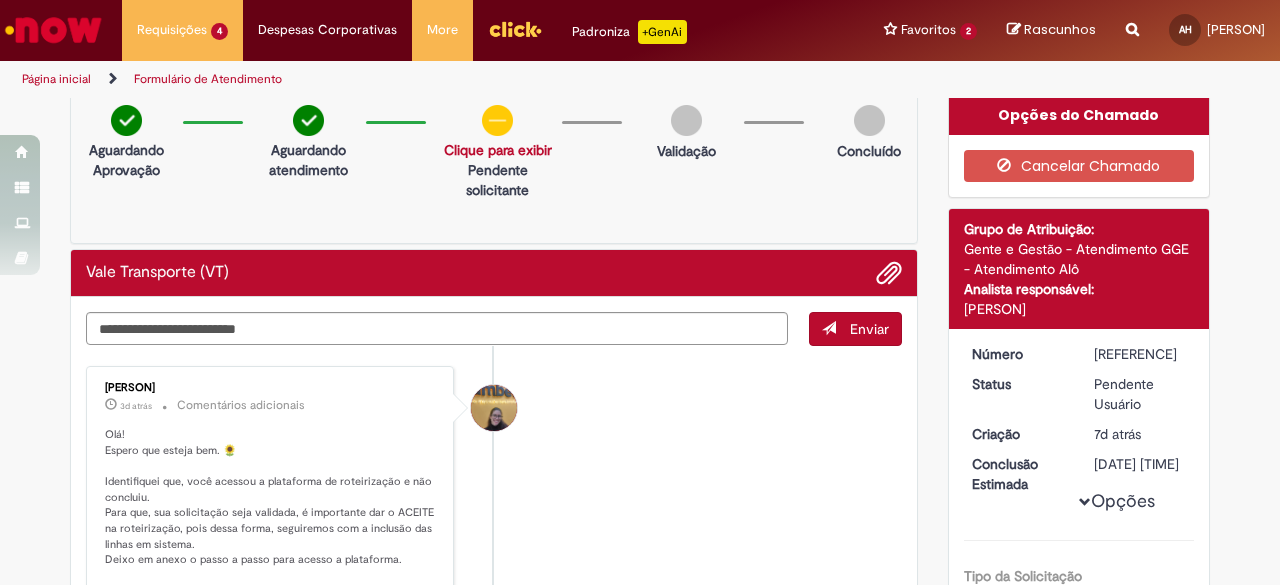scroll, scrollTop: 0, scrollLeft: 0, axis: both 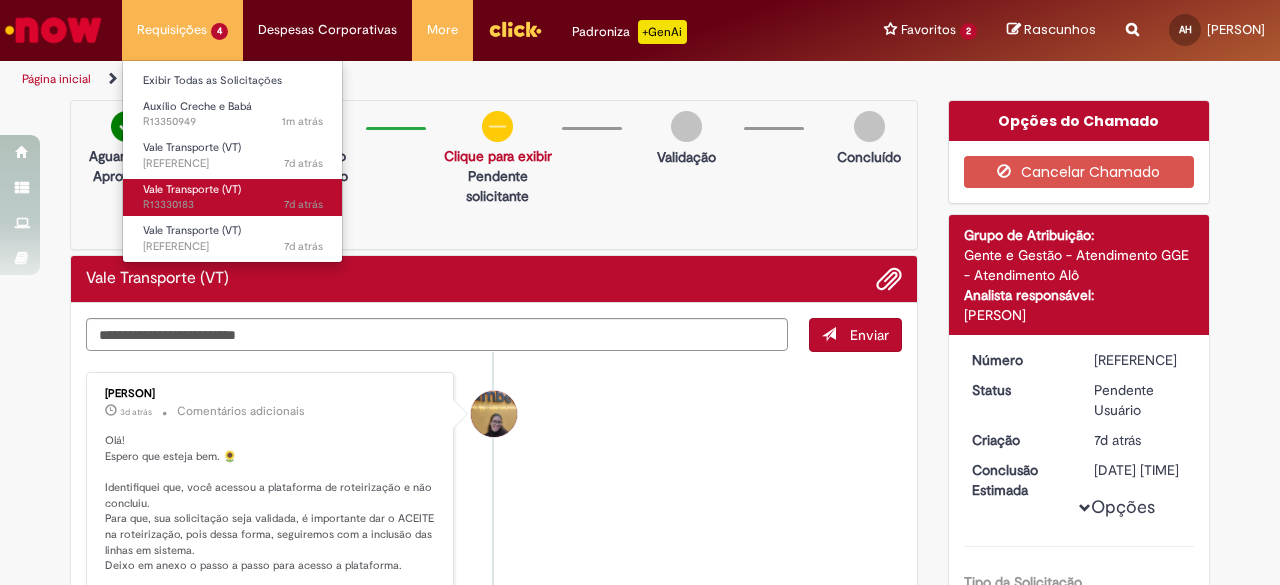 click on "Vale Transporte (VT)" at bounding box center (192, 189) 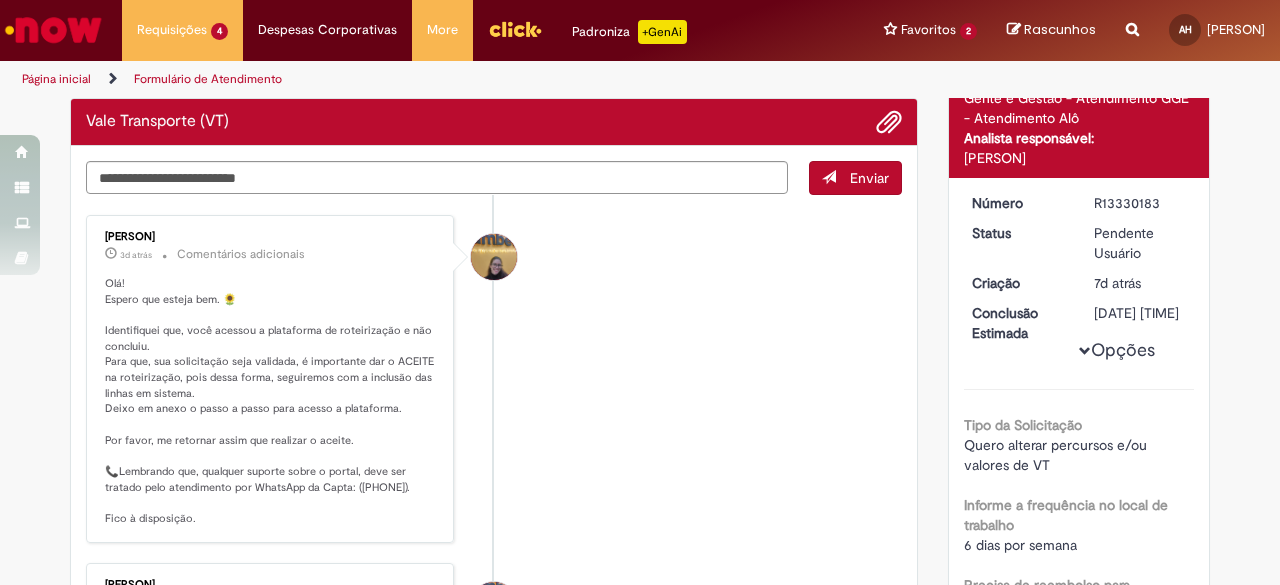 scroll, scrollTop: 0, scrollLeft: 0, axis: both 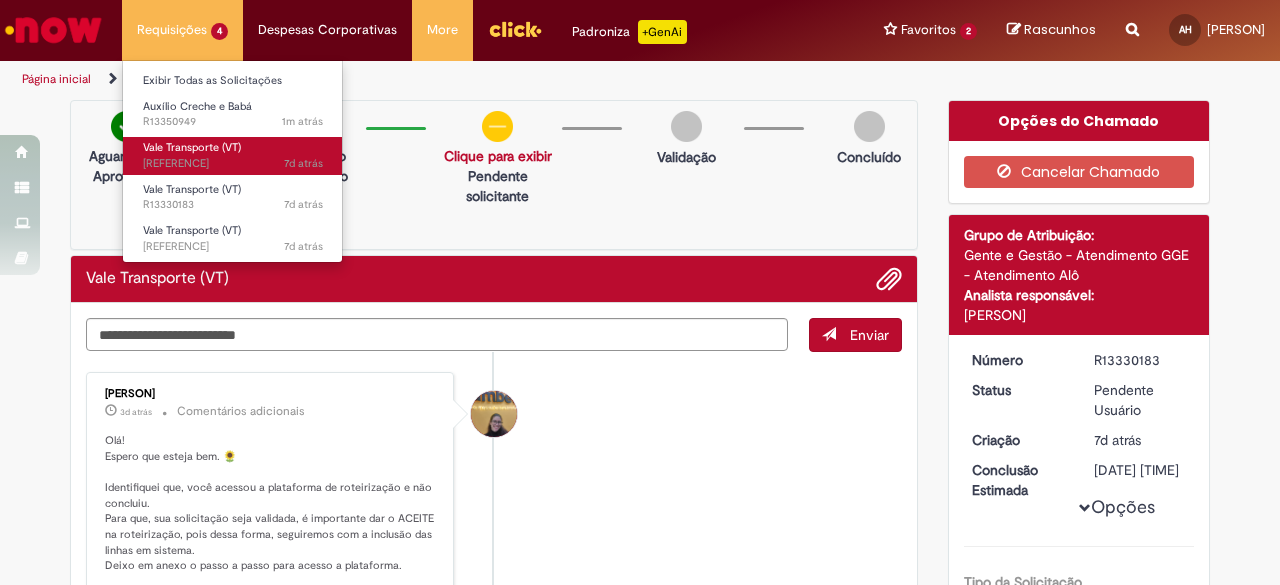 click on "Vale Transporte (VT)" at bounding box center (192, 147) 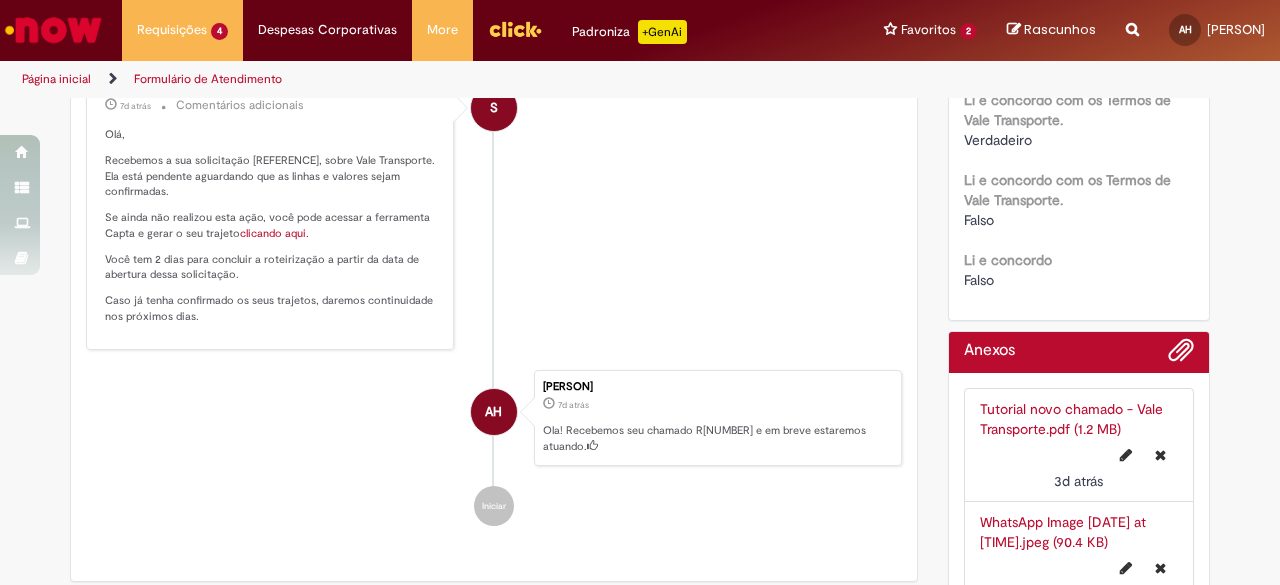 scroll, scrollTop: 954, scrollLeft: 0, axis: vertical 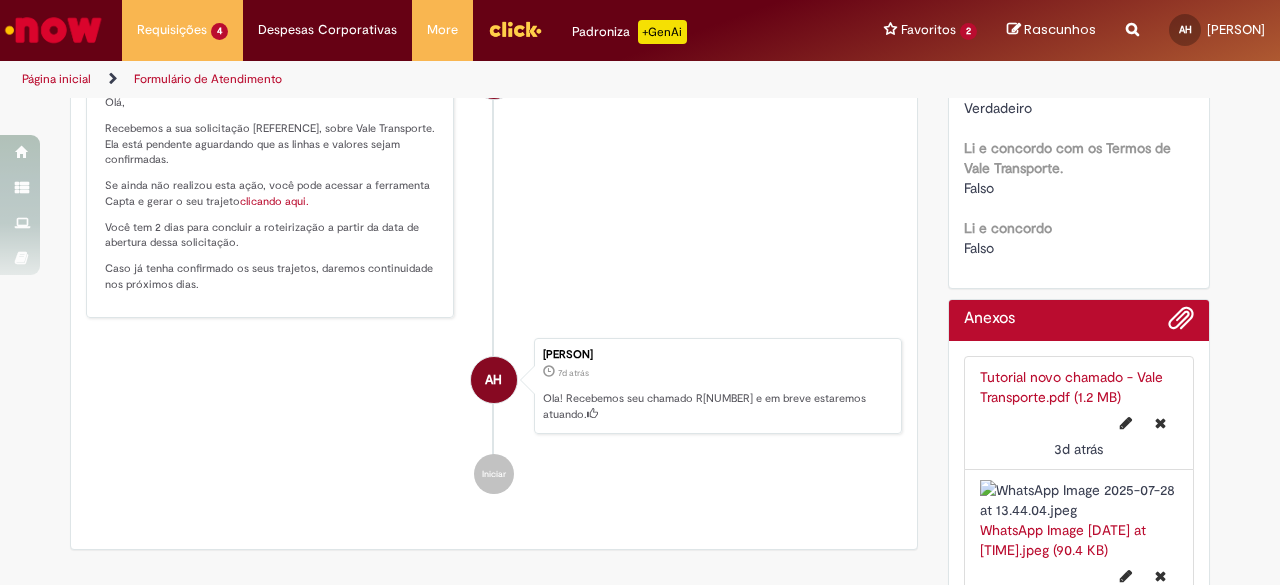 click on "clicando aqui." at bounding box center (274, 201) 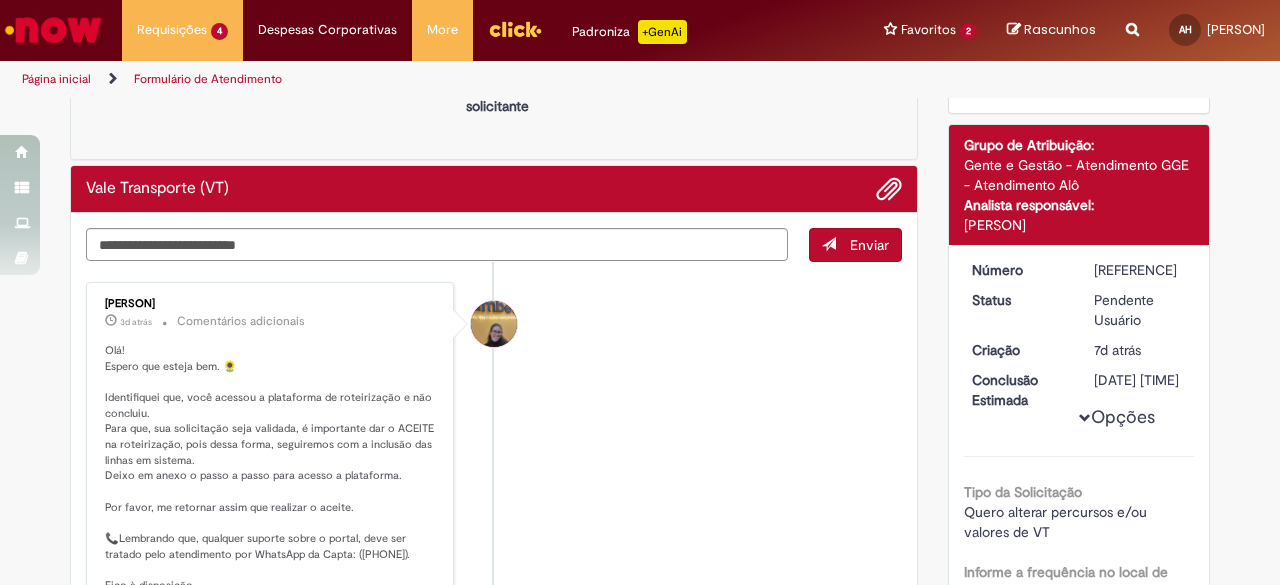scroll, scrollTop: 0, scrollLeft: 0, axis: both 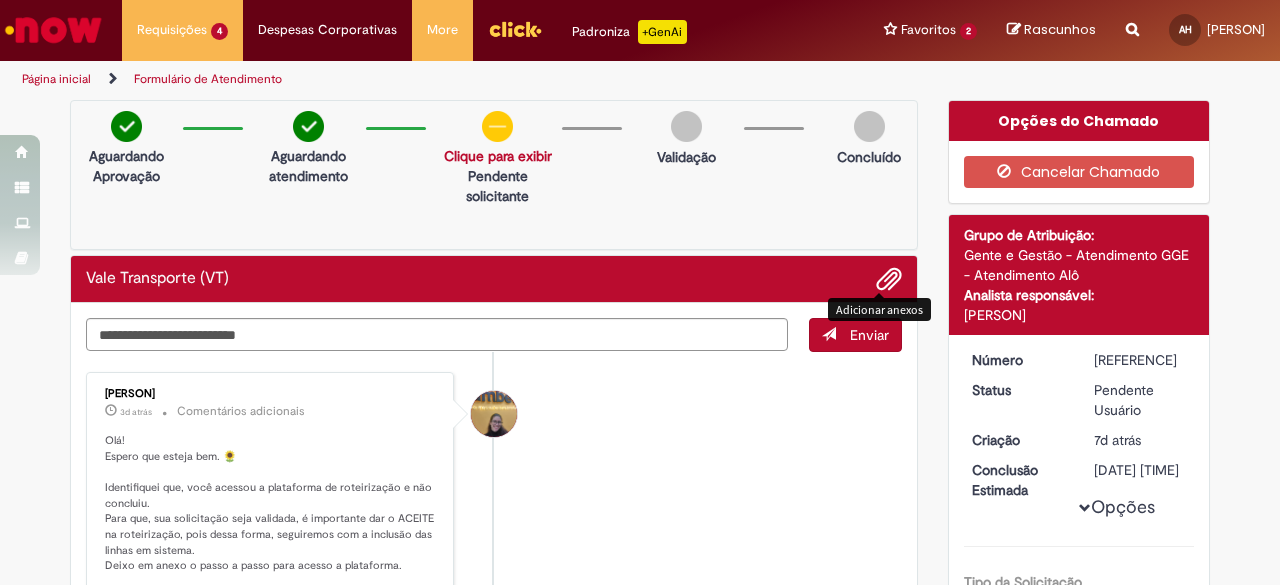 click at bounding box center [889, 280] 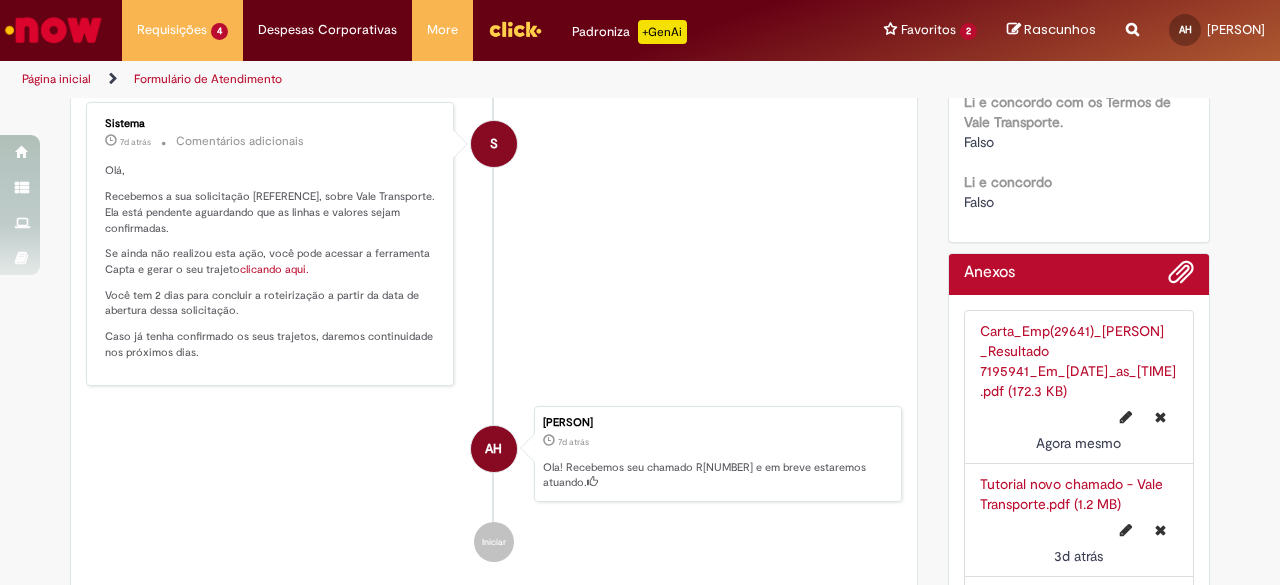 scroll, scrollTop: 1100, scrollLeft: 0, axis: vertical 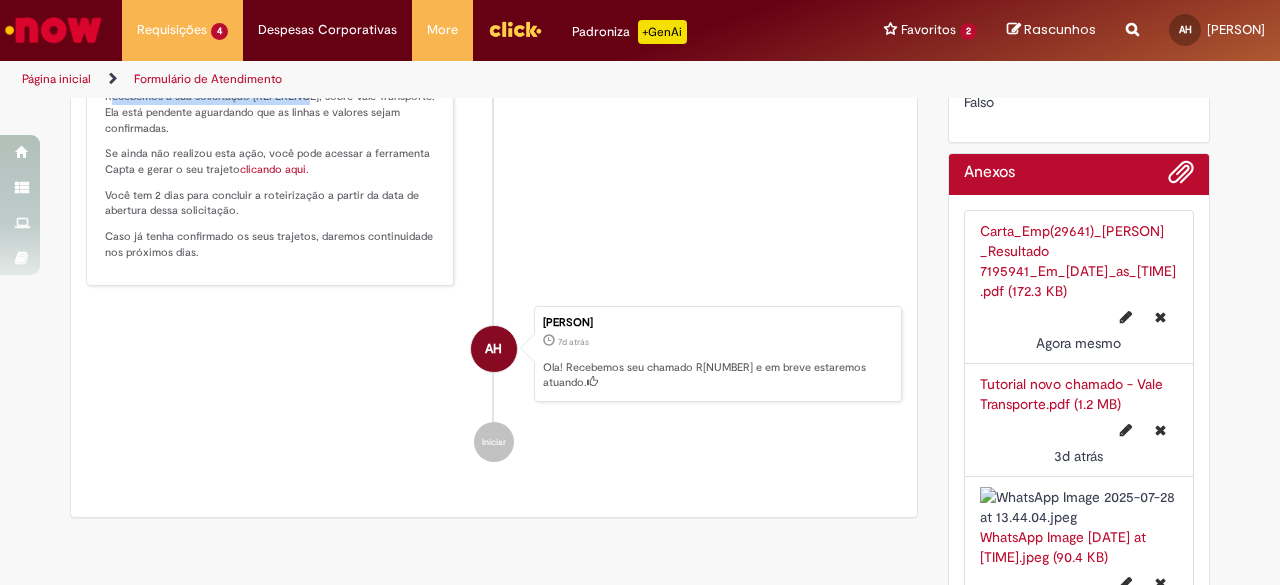drag, startPoint x: 105, startPoint y: 323, endPoint x: 292, endPoint y: 321, distance: 187.0107 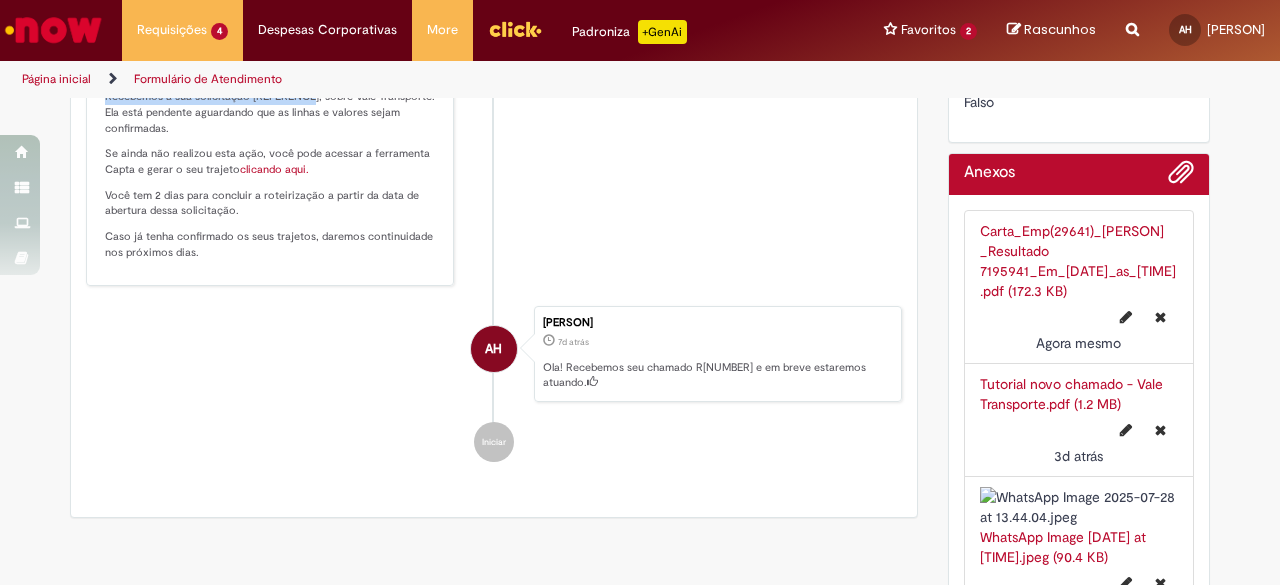 drag, startPoint x: 91, startPoint y: 326, endPoint x: 294, endPoint y: 327, distance: 203.00246 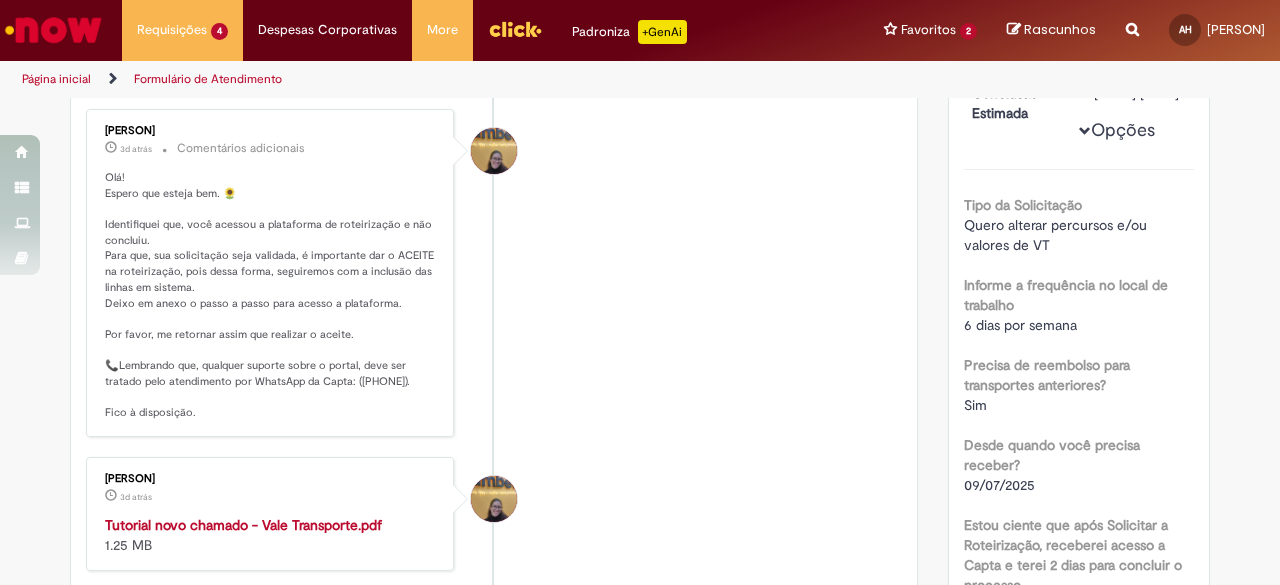 scroll, scrollTop: 0, scrollLeft: 0, axis: both 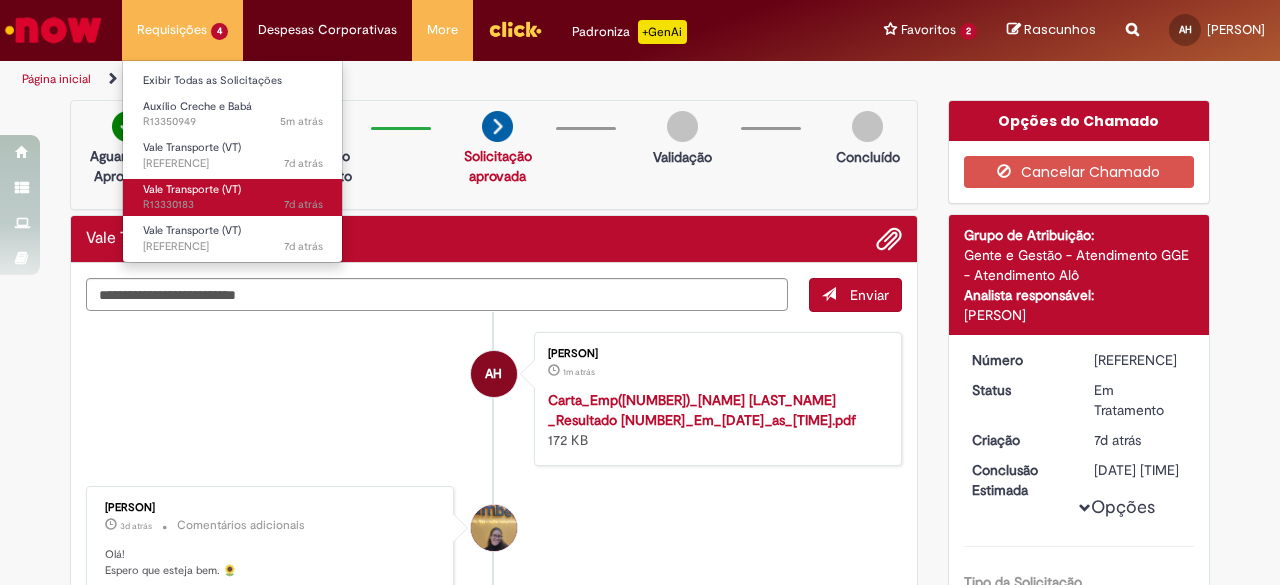 click on "7d atrás 7 dias atrás  R13330183" at bounding box center [233, 205] 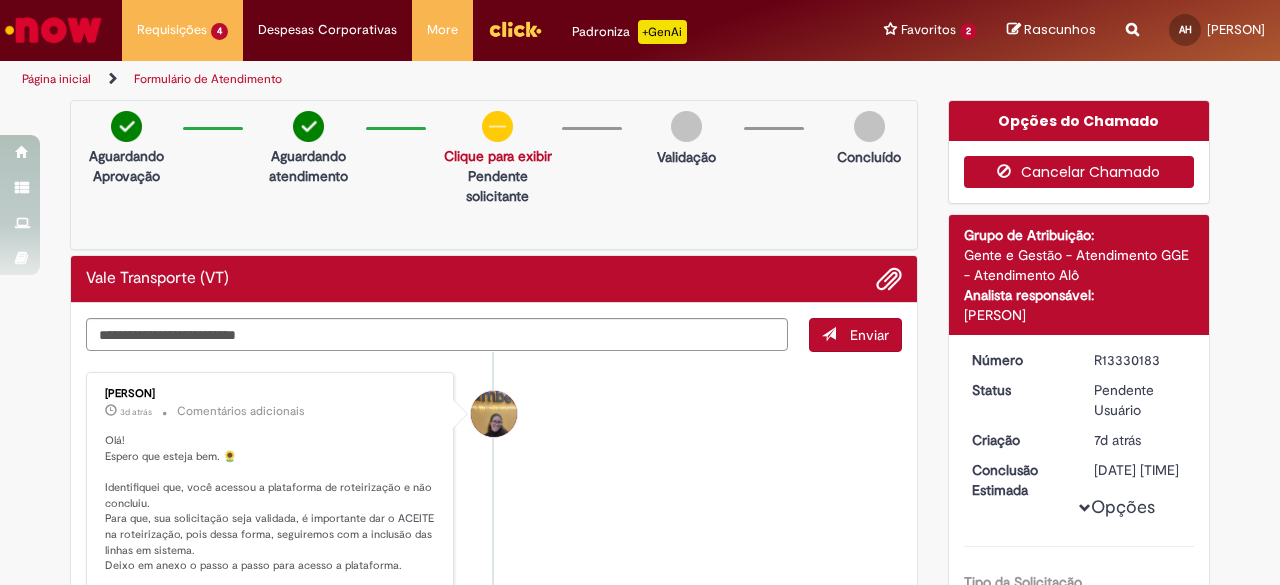 click on "Cancelar Chamado" at bounding box center (1079, 172) 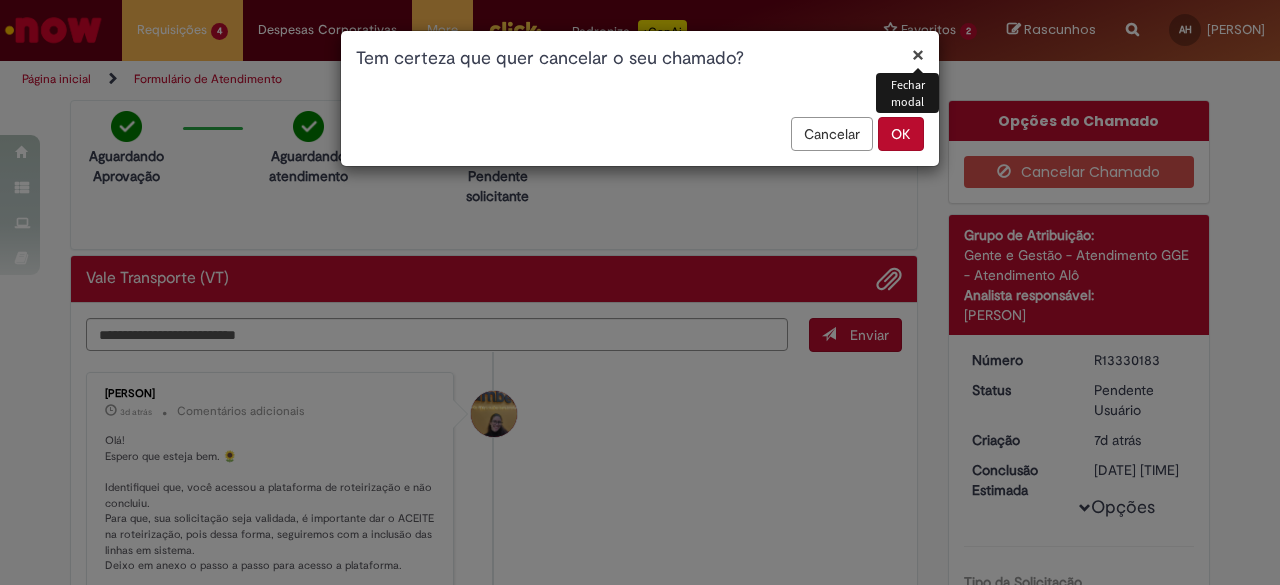 click on "OK" at bounding box center (901, 134) 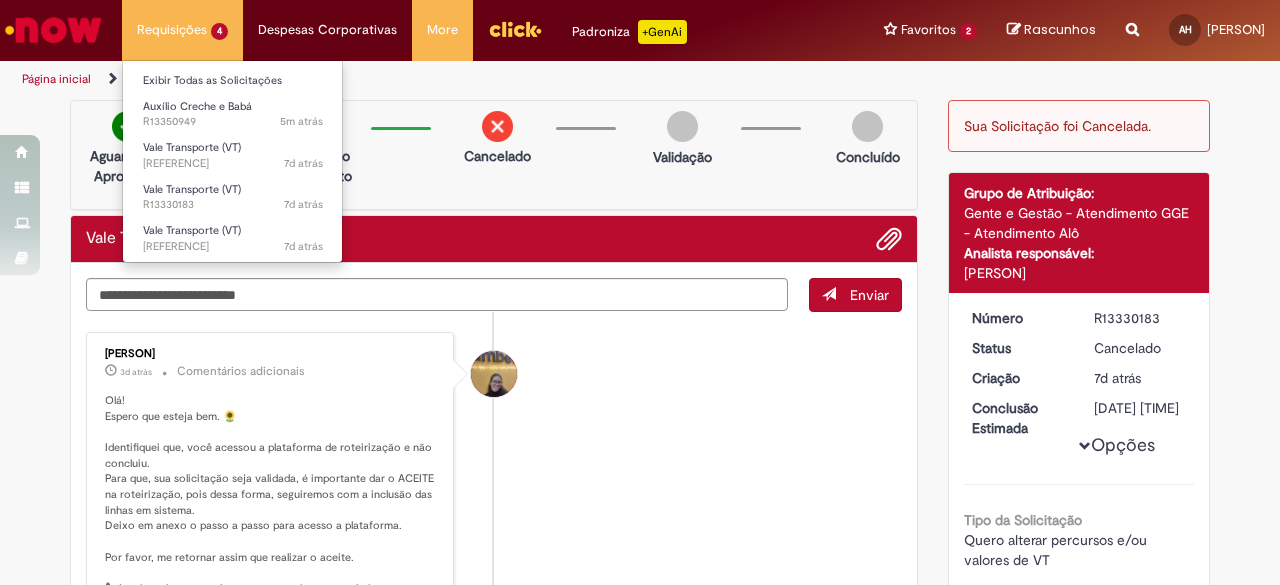 click on "Requisições   4
Exibir Todas as Solicitações
Auxílio Creche e Babá
5m atrás 5 minutos atrás  R13350949
Vale Transporte (VT)
7d atrás 7 dias atrás  R13330192
Vale Transporte (VT)
7d atrás 7 dias atrás  R13330183
Vale Transporte (VT)
7d atrás 7 dias atrás  R13329883" at bounding box center [182, 30] 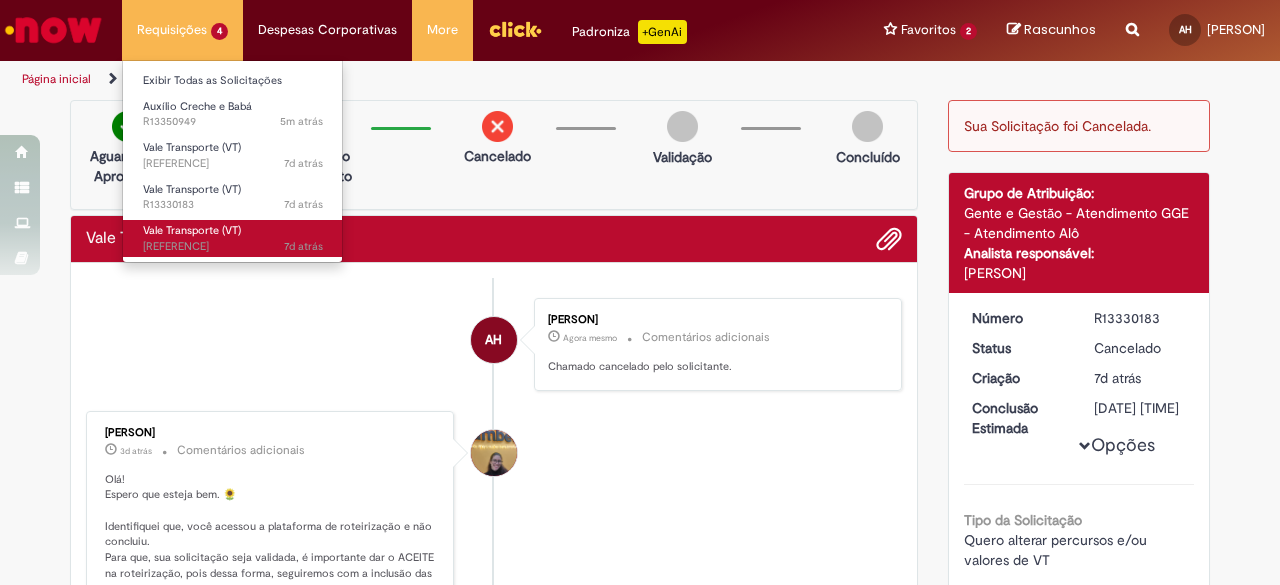 click on "Vale Transporte (VT)" at bounding box center [192, 230] 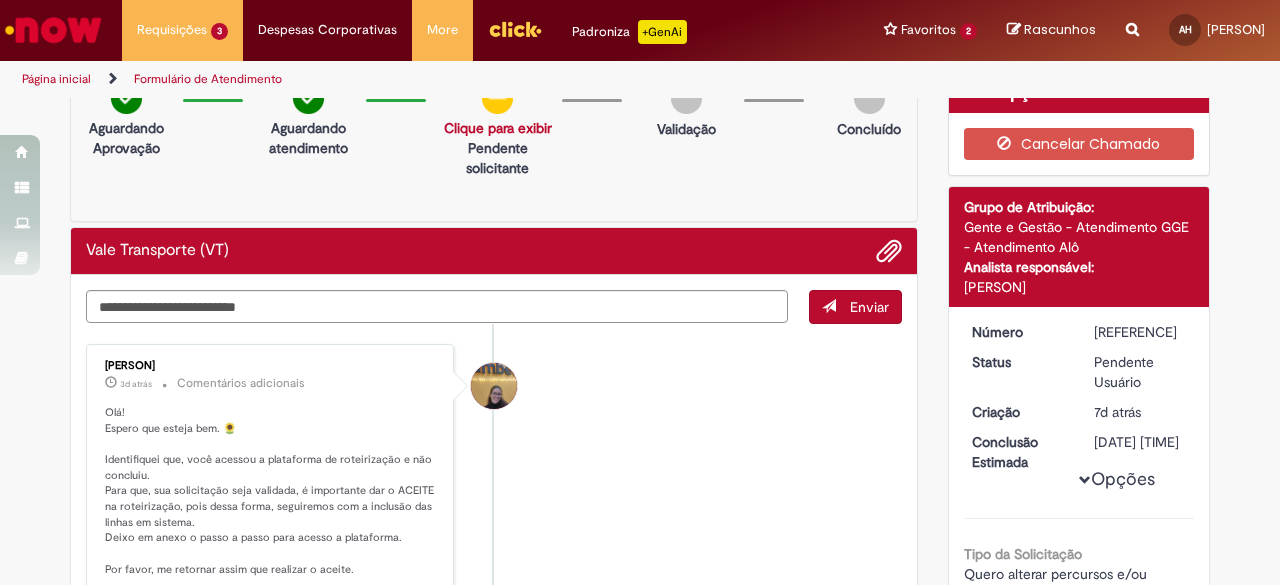 scroll, scrollTop: 0, scrollLeft: 0, axis: both 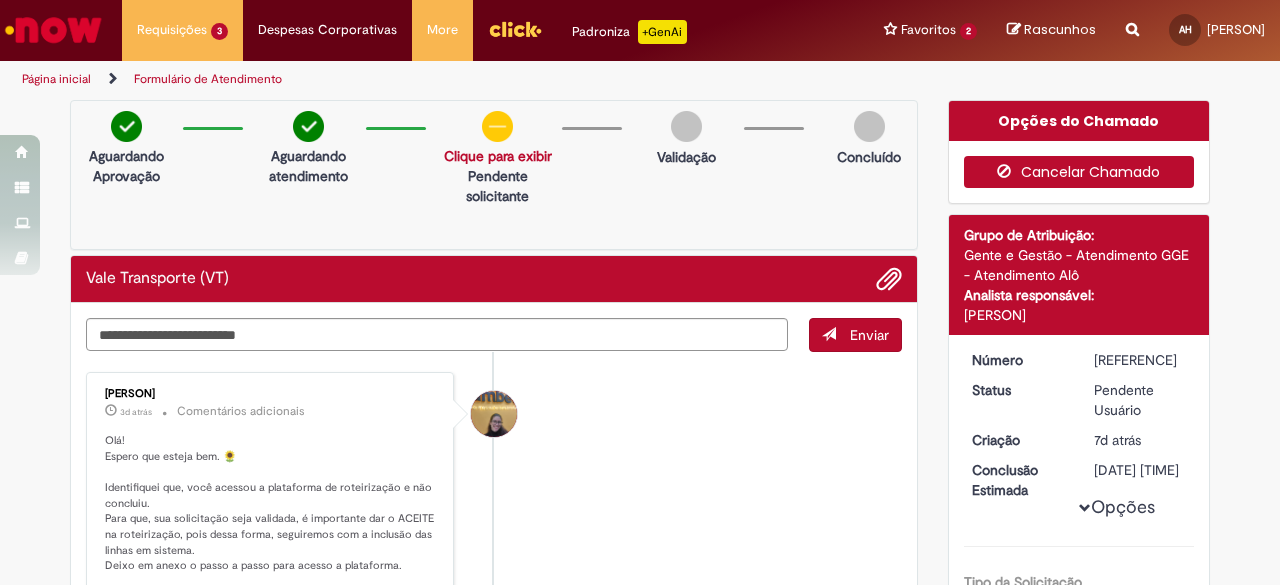 click on "Cancelar Chamado" at bounding box center (1079, 172) 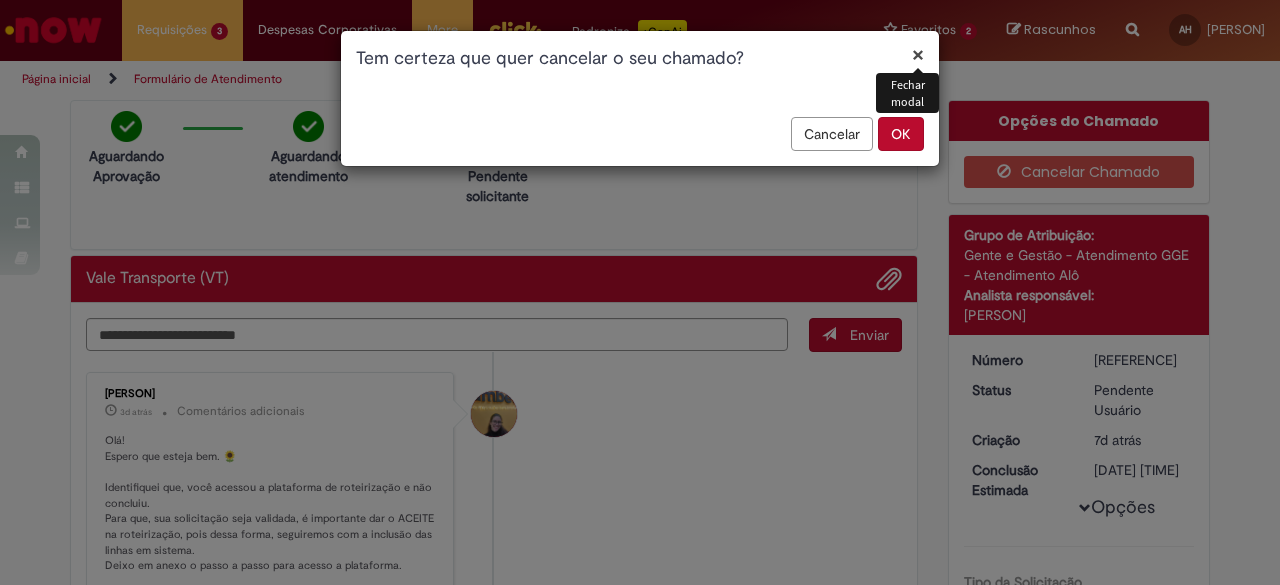click on "OK" at bounding box center (901, 134) 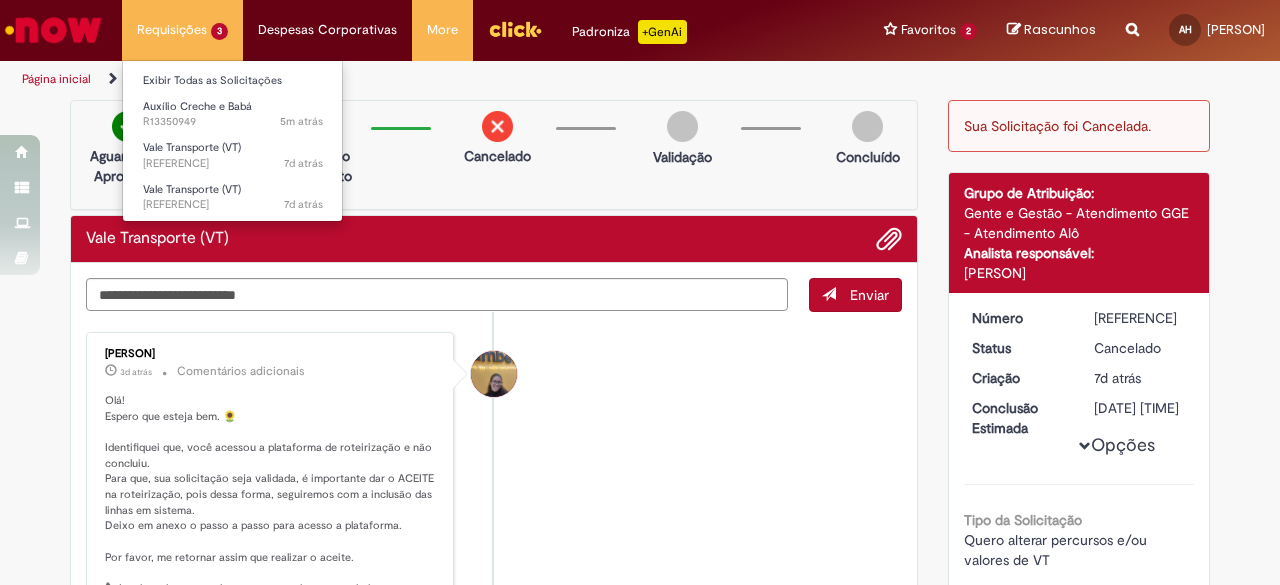 click on "Requisições   3
Exibir Todas as Solicitações
Auxílio Creche e Babá
5m atrás 5 minutos atrás  R13350949
Vale Transporte (VT)
7d atrás 7 dias atrás  R13330192
Vale Transporte (VT)
7d atrás 7 dias atrás  R13329883" at bounding box center [182, 30] 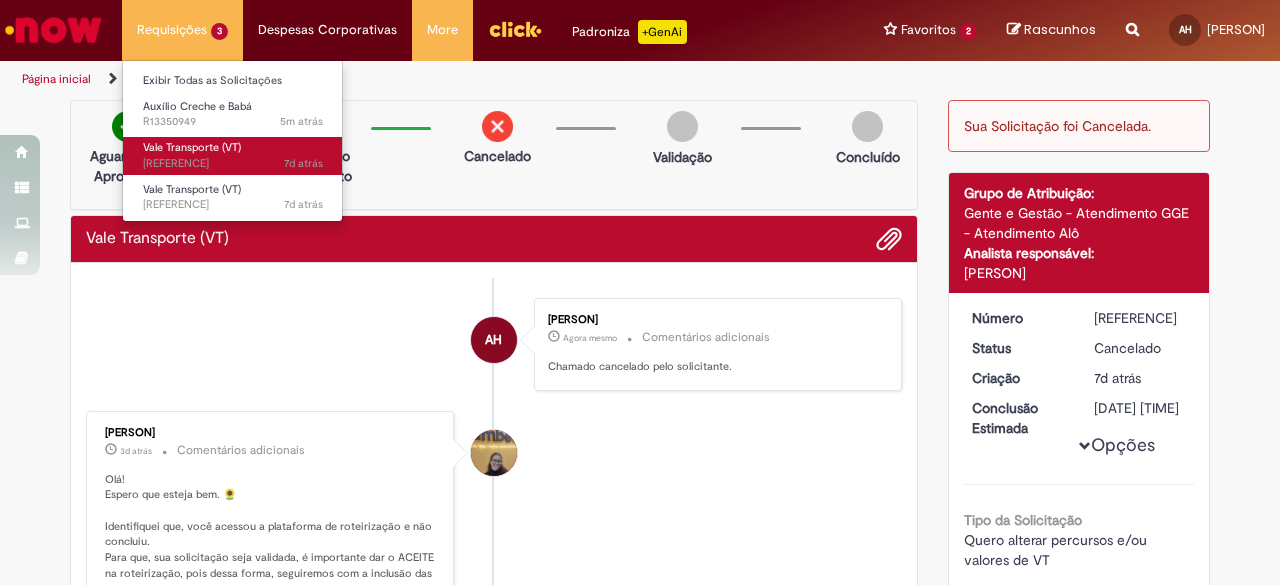 click on "Vale Transporte (VT)" at bounding box center [192, 147] 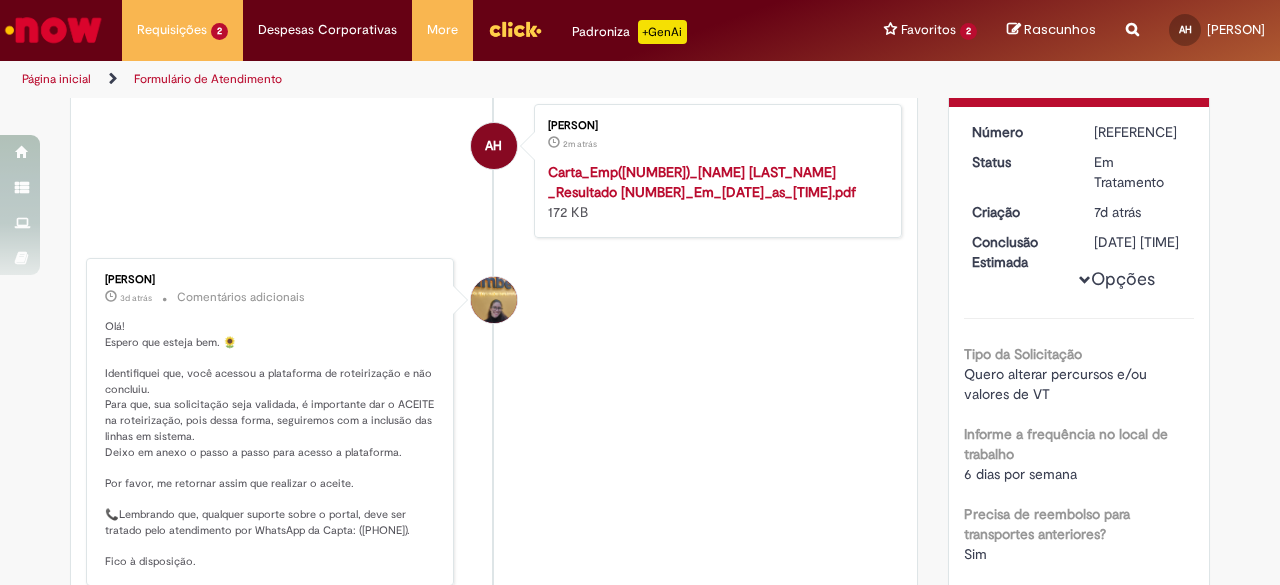 scroll, scrollTop: 0, scrollLeft: 0, axis: both 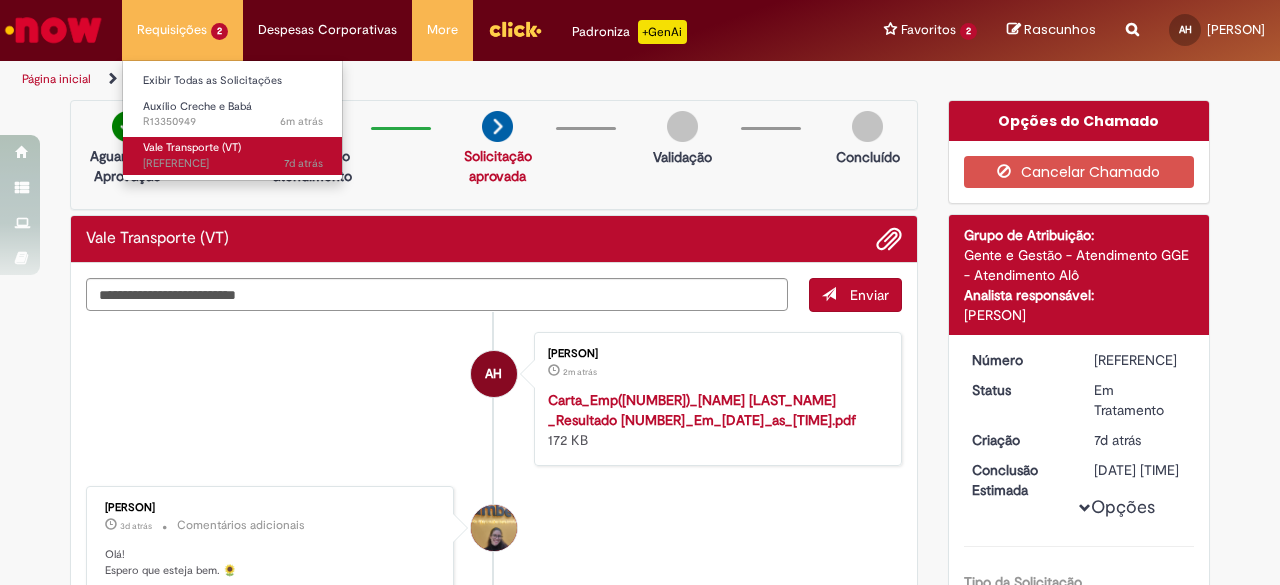 click on "Vale Transporte (VT)" at bounding box center (192, 147) 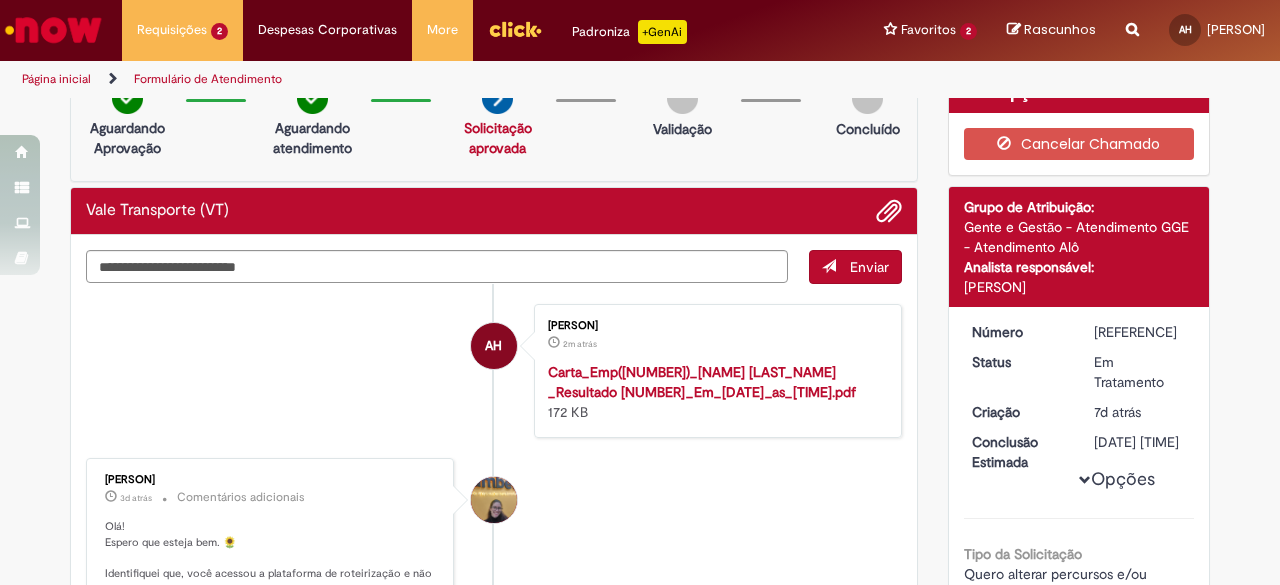 scroll, scrollTop: 0, scrollLeft: 0, axis: both 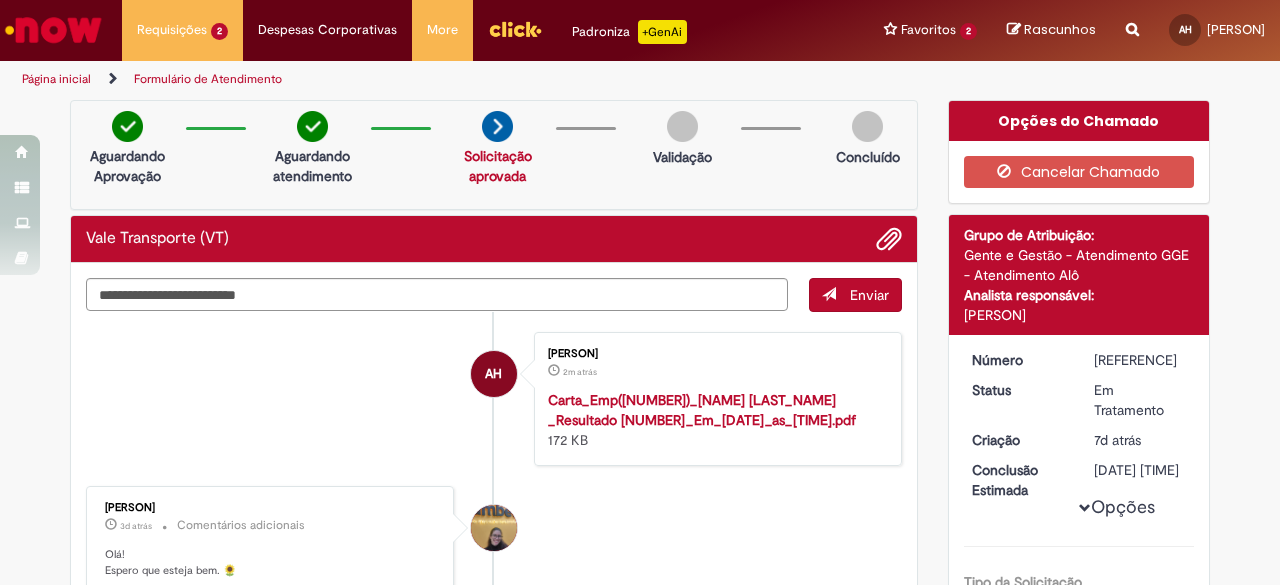 click on "Formulário de Atendimento" at bounding box center [208, 79] 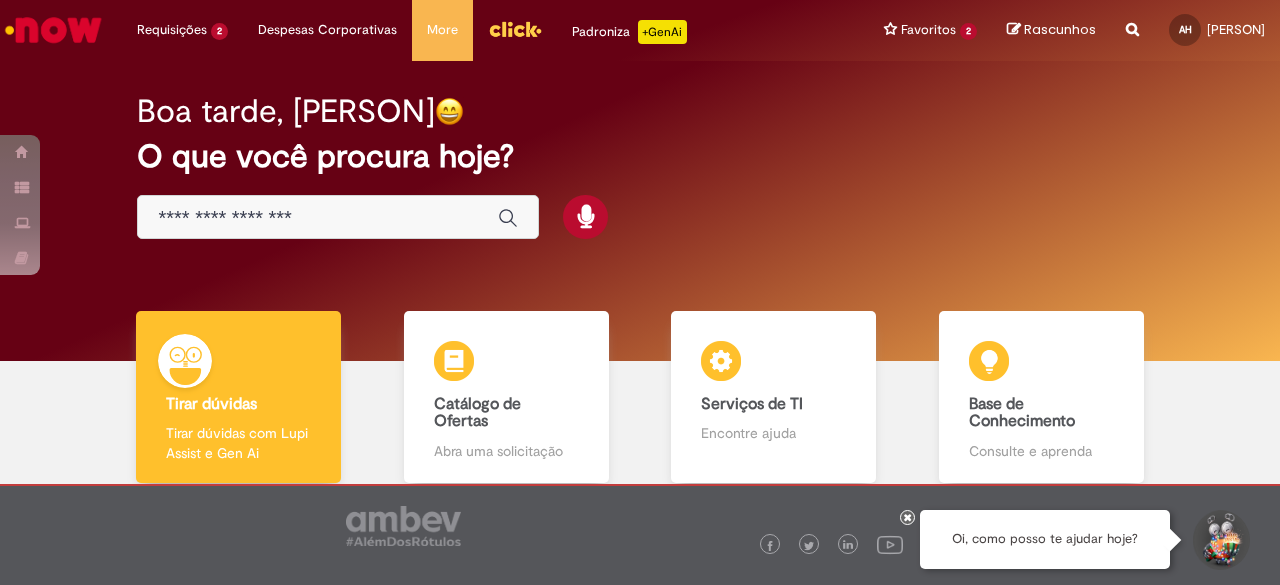 click at bounding box center [338, 217] 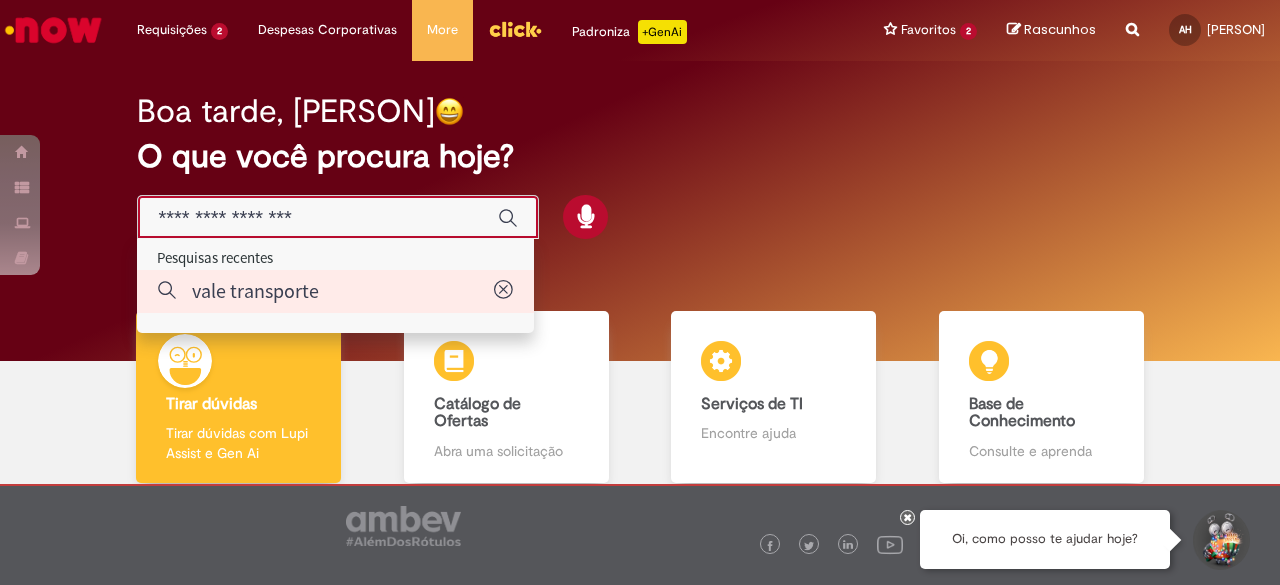 type on "**********" 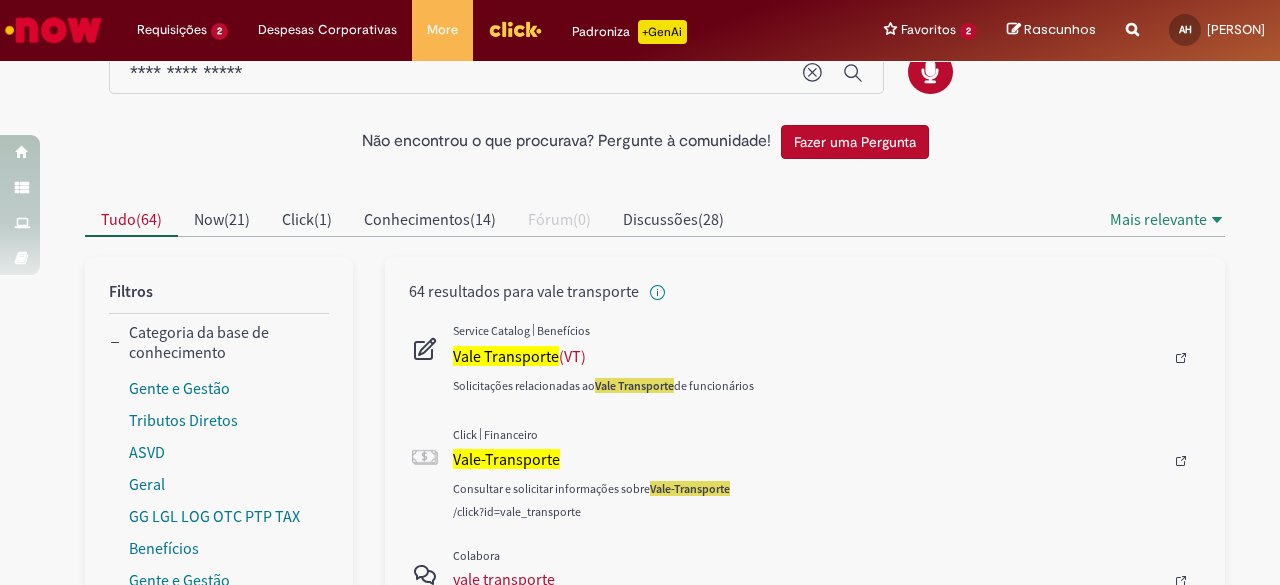 scroll, scrollTop: 100, scrollLeft: 0, axis: vertical 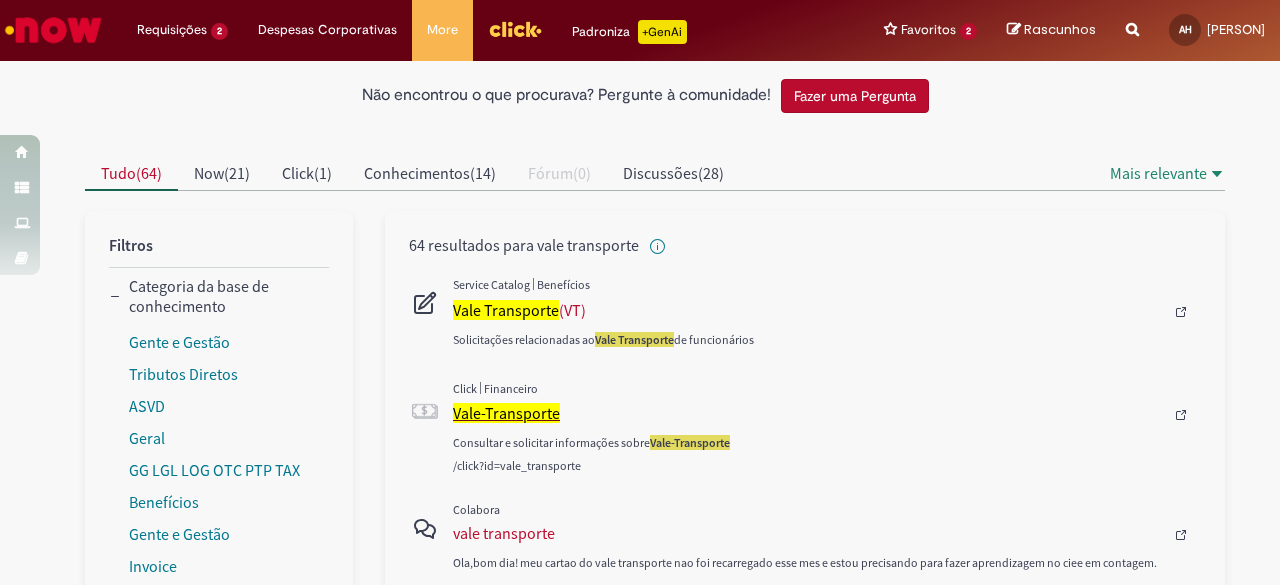 click on "Vale-Transporte" at bounding box center (506, 413) 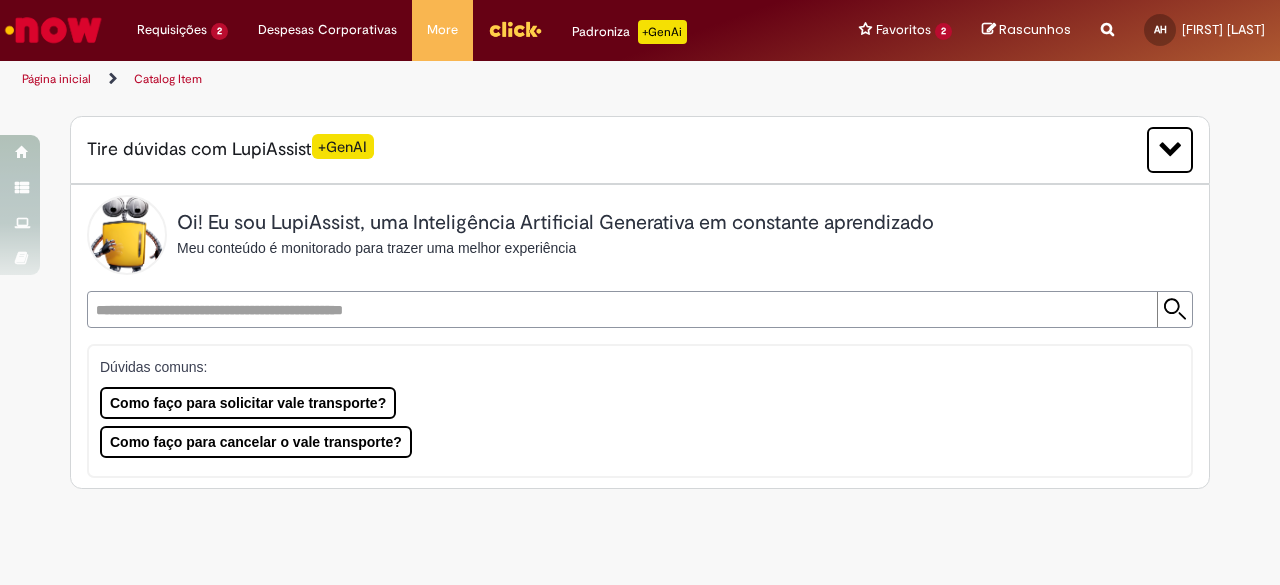 scroll, scrollTop: 0, scrollLeft: 0, axis: both 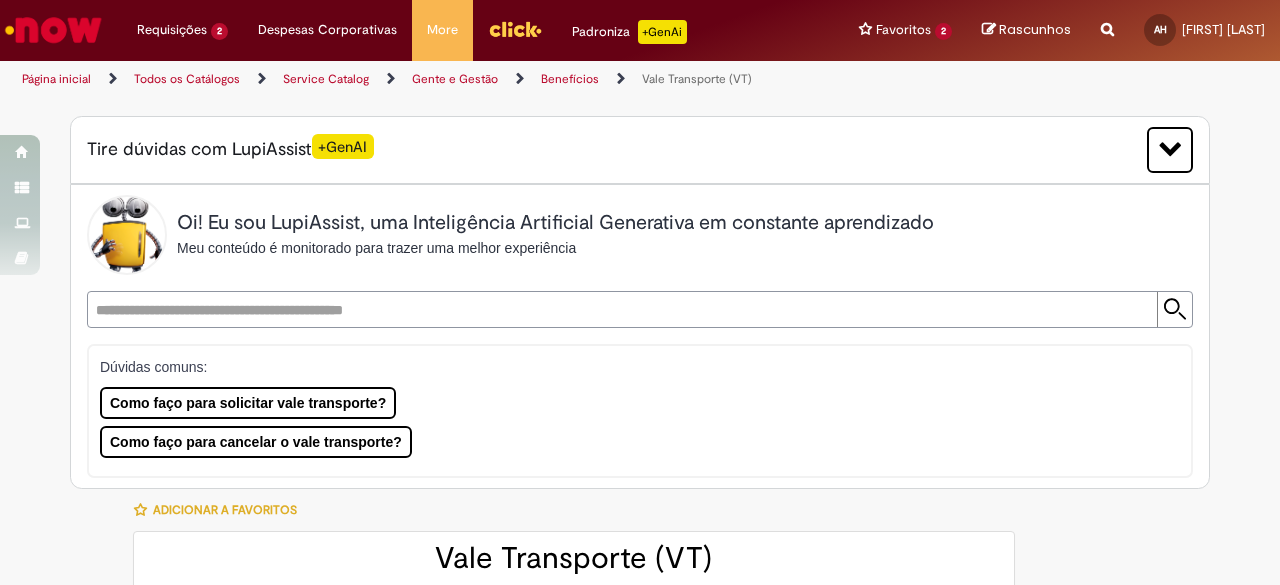 type on "********" 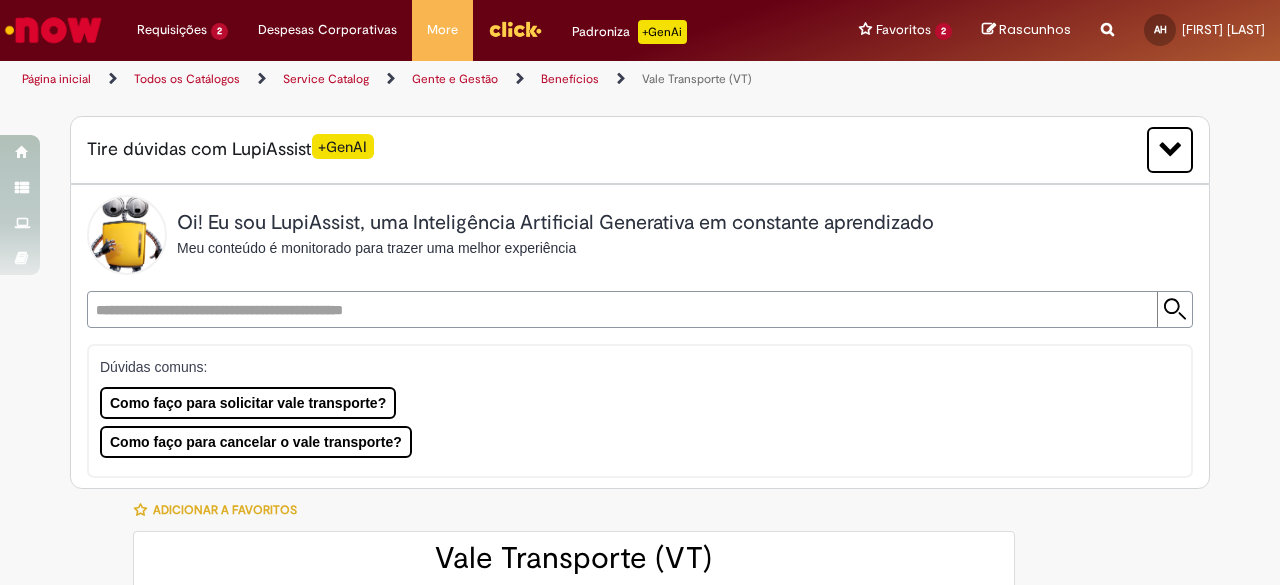 type on "**********" 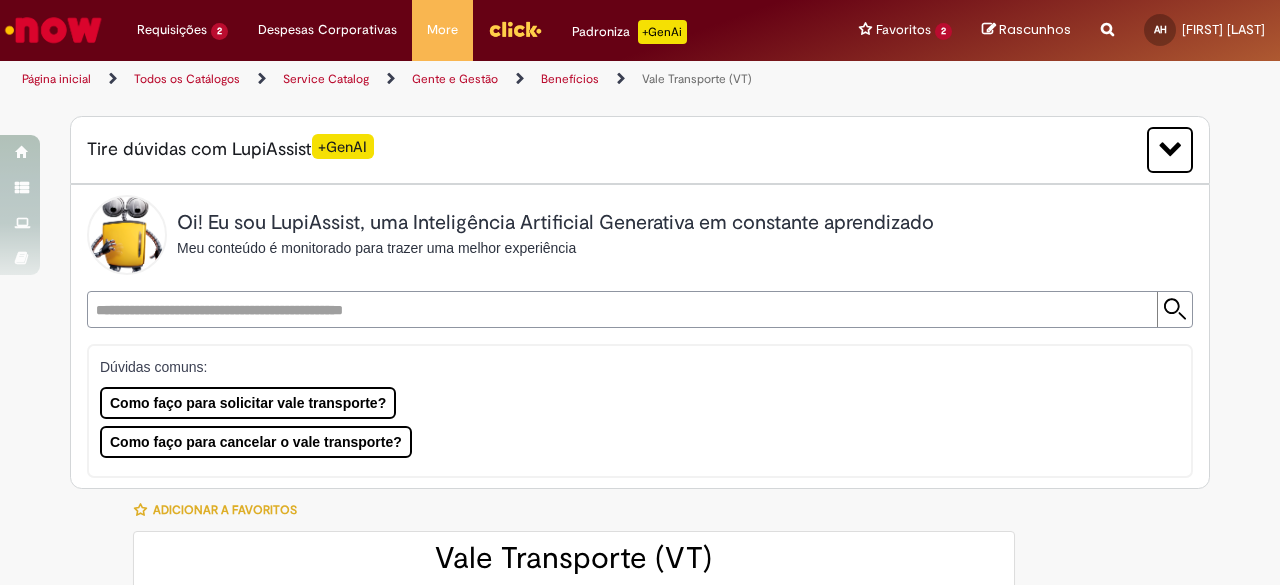 type on "**********" 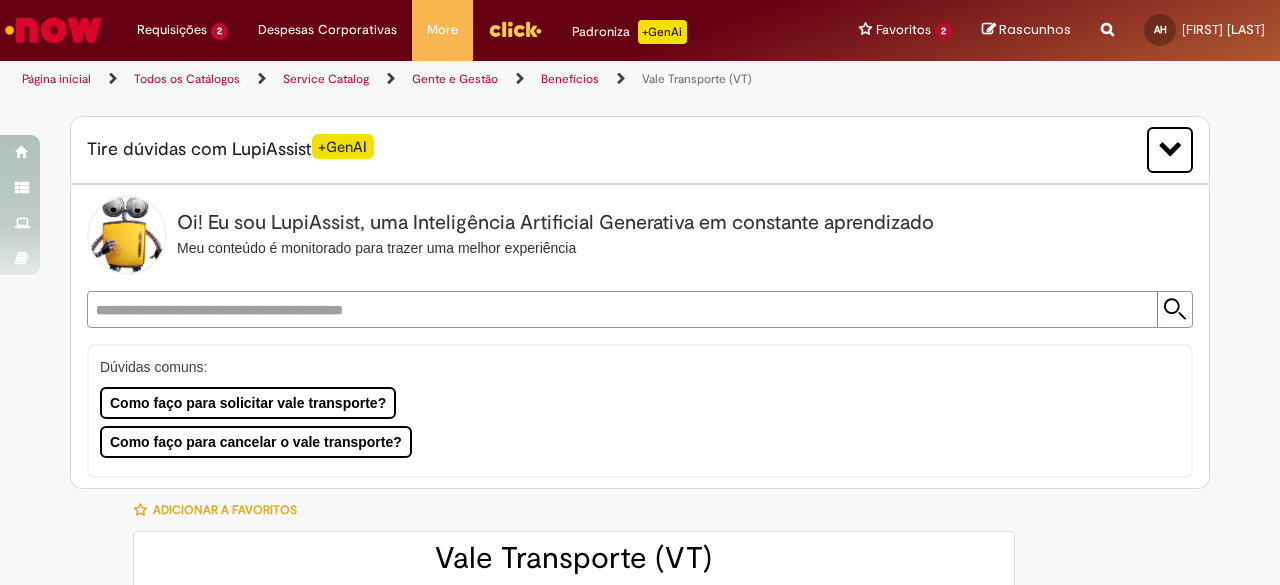 type on "**********" 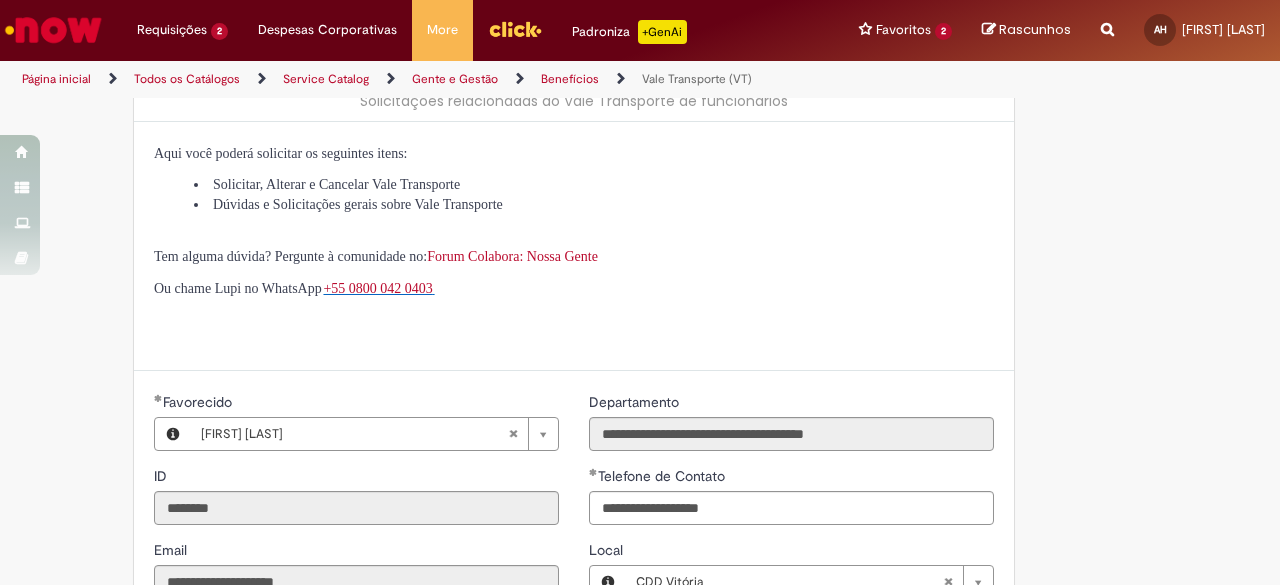 scroll, scrollTop: 600, scrollLeft: 0, axis: vertical 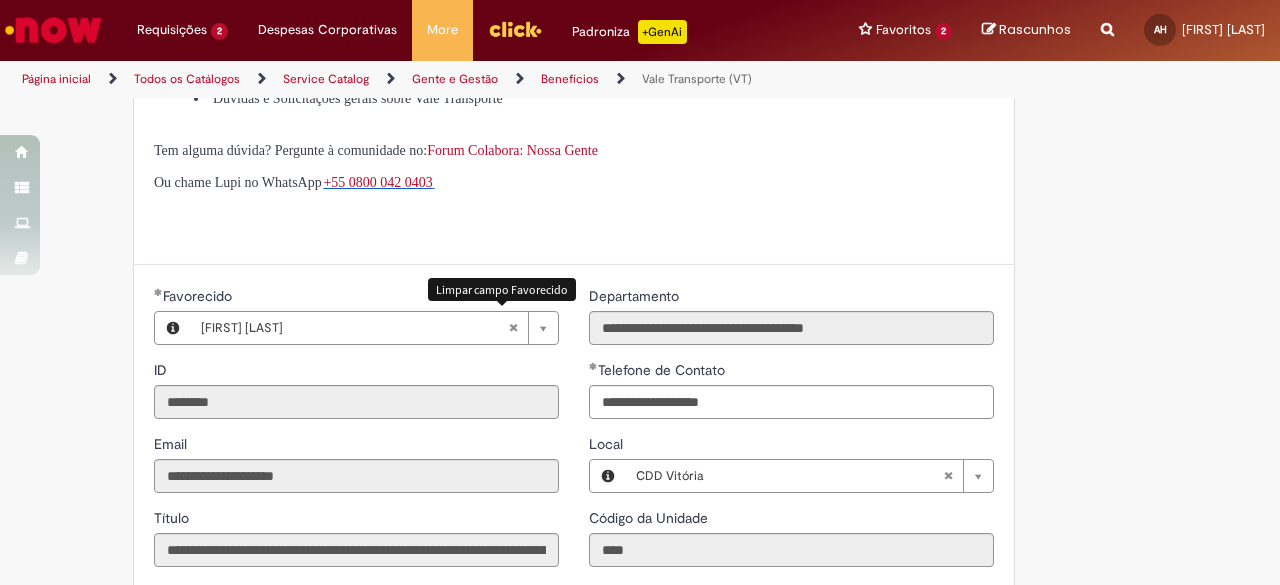 click at bounding box center [513, 328] 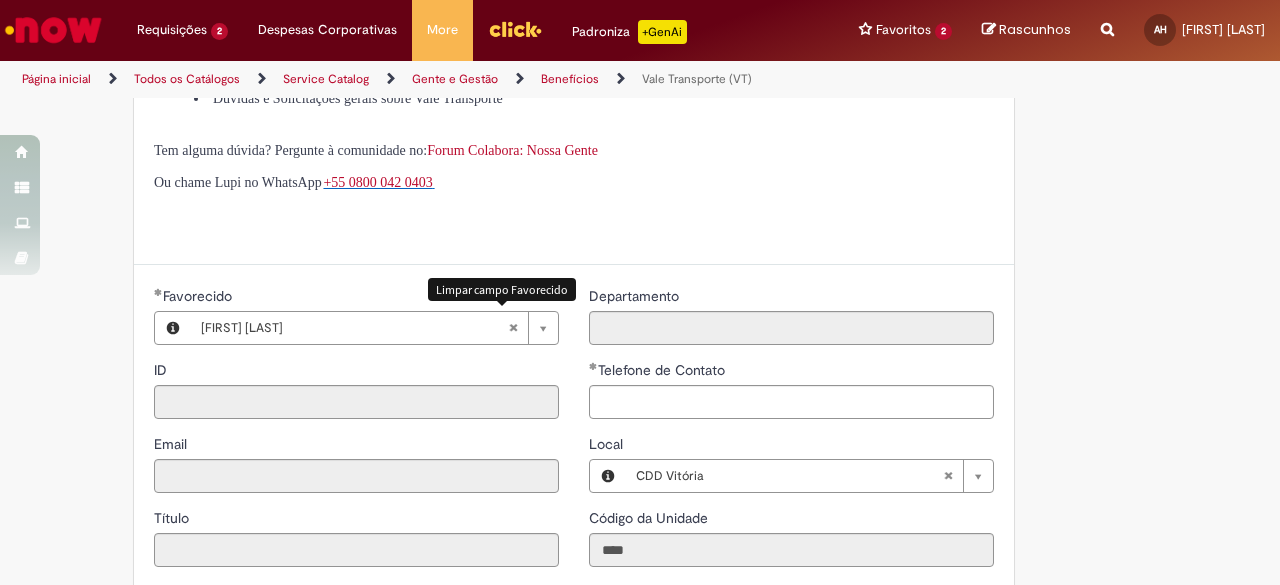 type 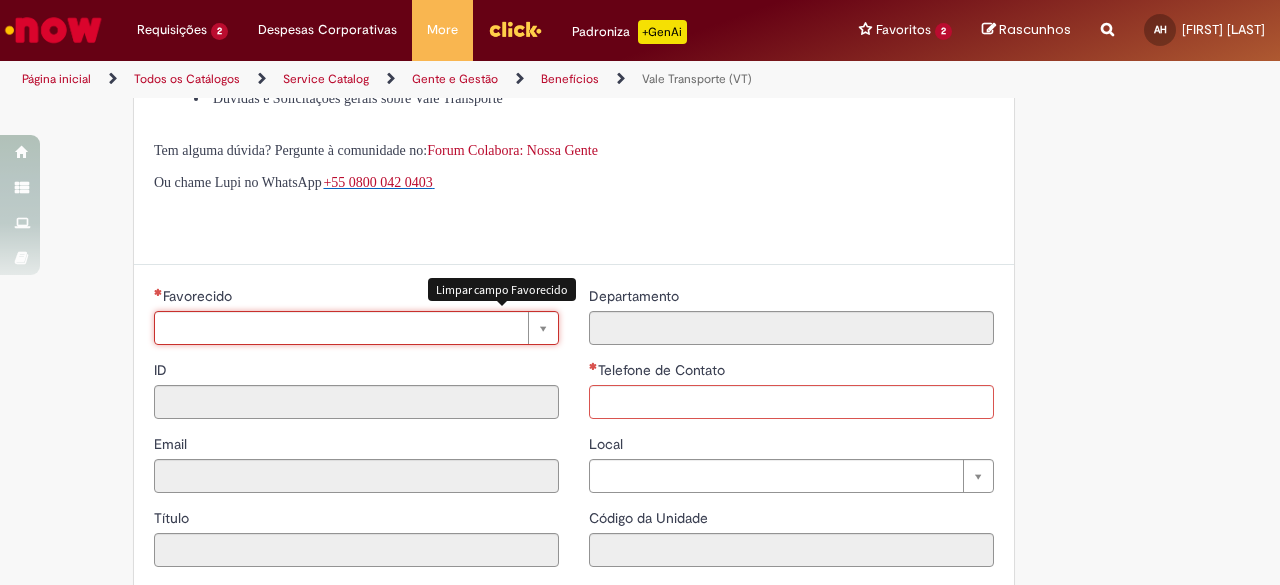 scroll, scrollTop: 0, scrollLeft: 0, axis: both 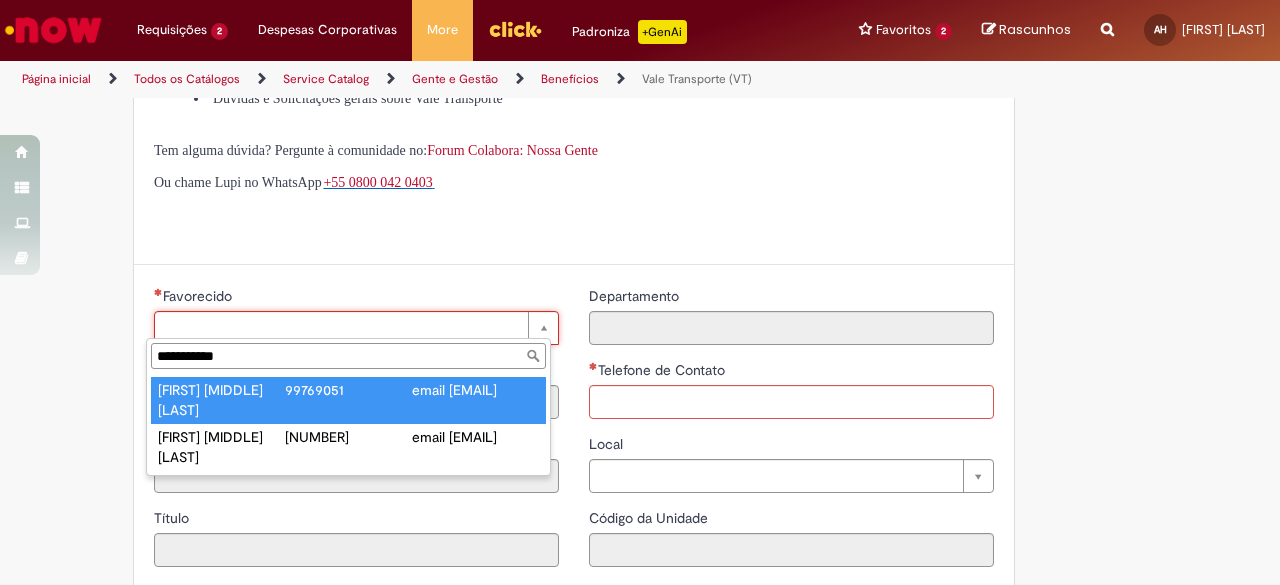 type on "**********" 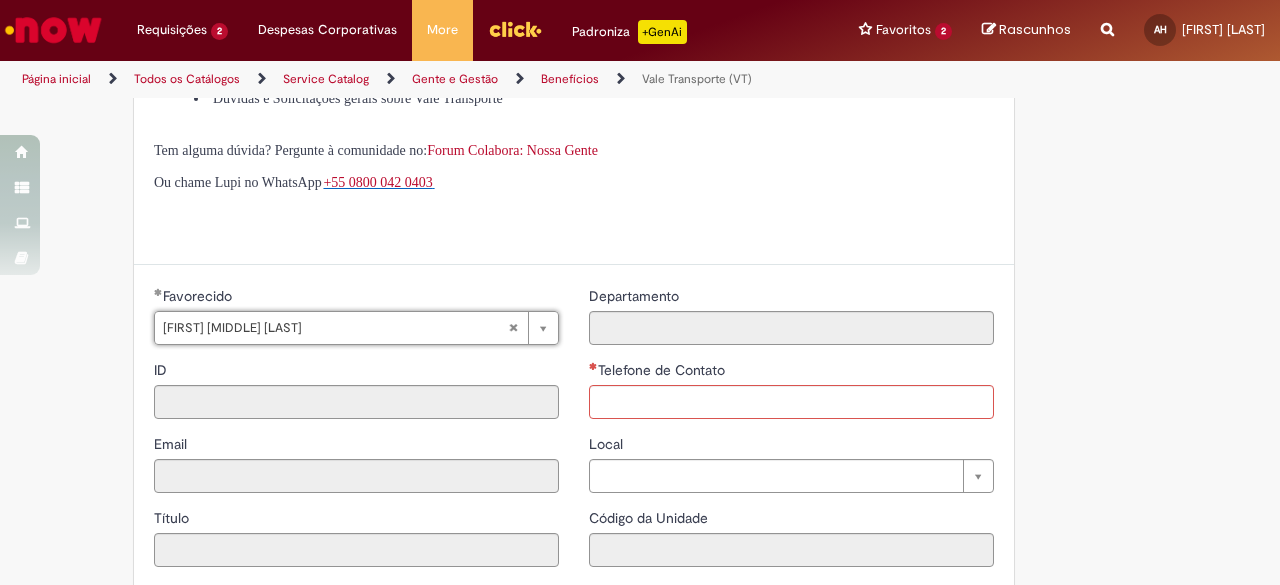 type on "********" 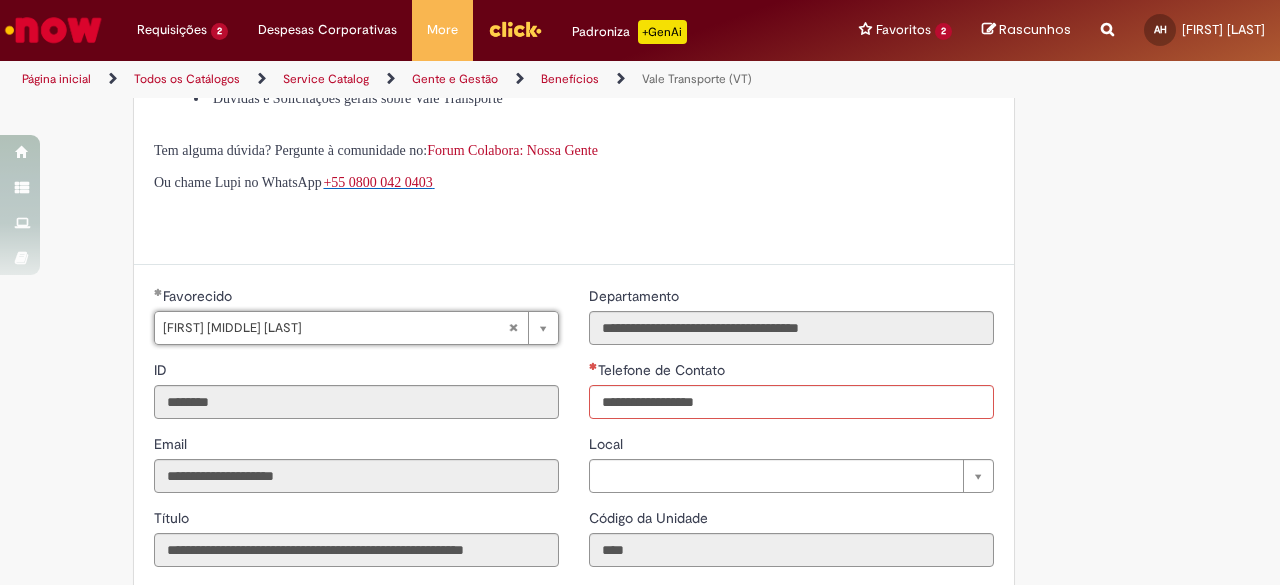 type on "**********" 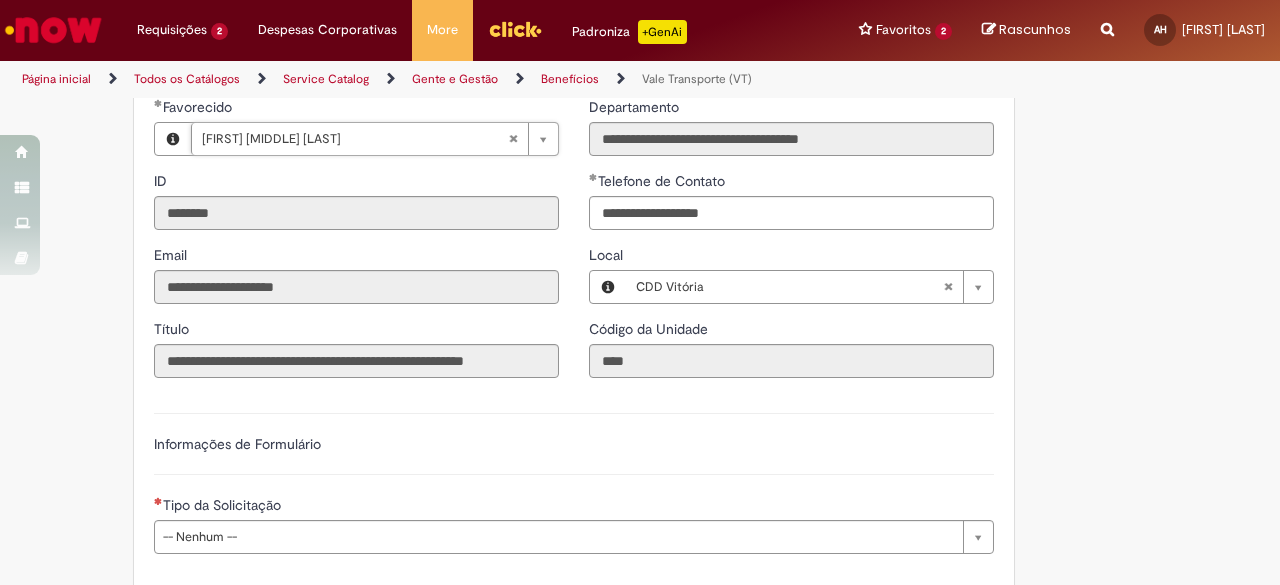 scroll, scrollTop: 800, scrollLeft: 0, axis: vertical 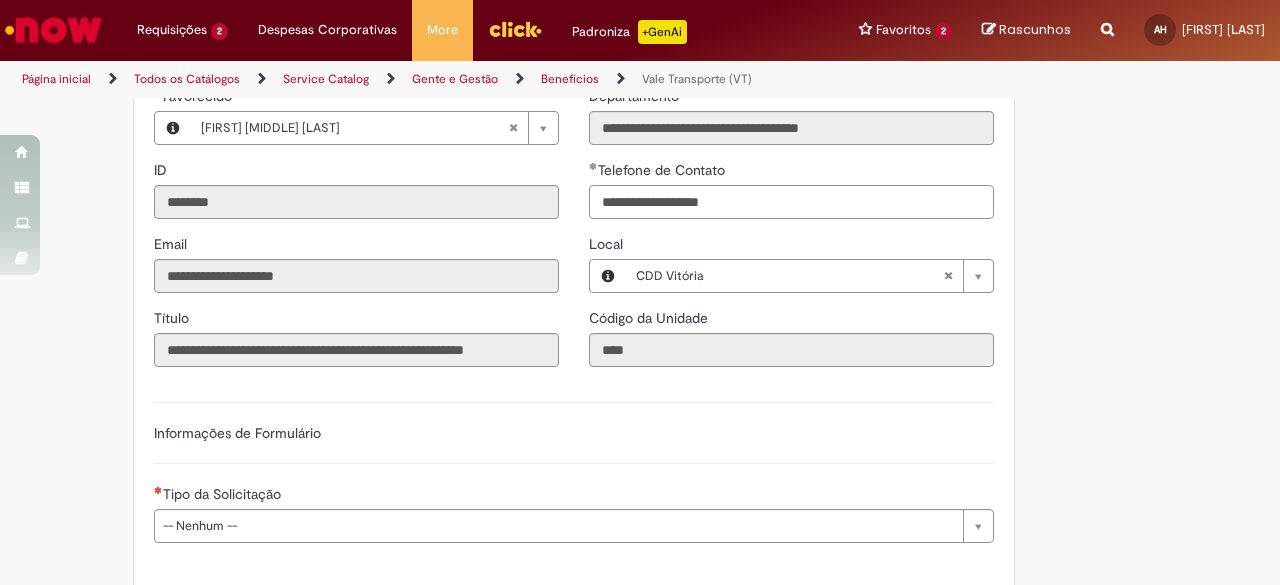 drag, startPoint x: 756, startPoint y: 197, endPoint x: 484, endPoint y: 210, distance: 272.3105 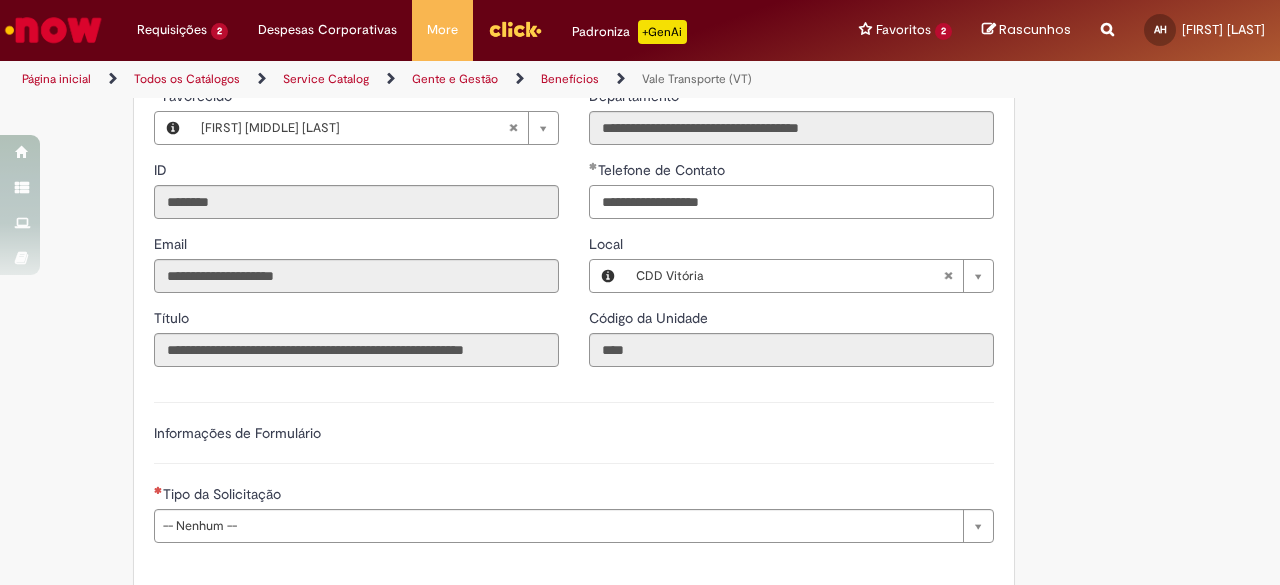 click on "Email [EMAIL] Título Departamento Telefone de Contato Local" at bounding box center [574, 234] 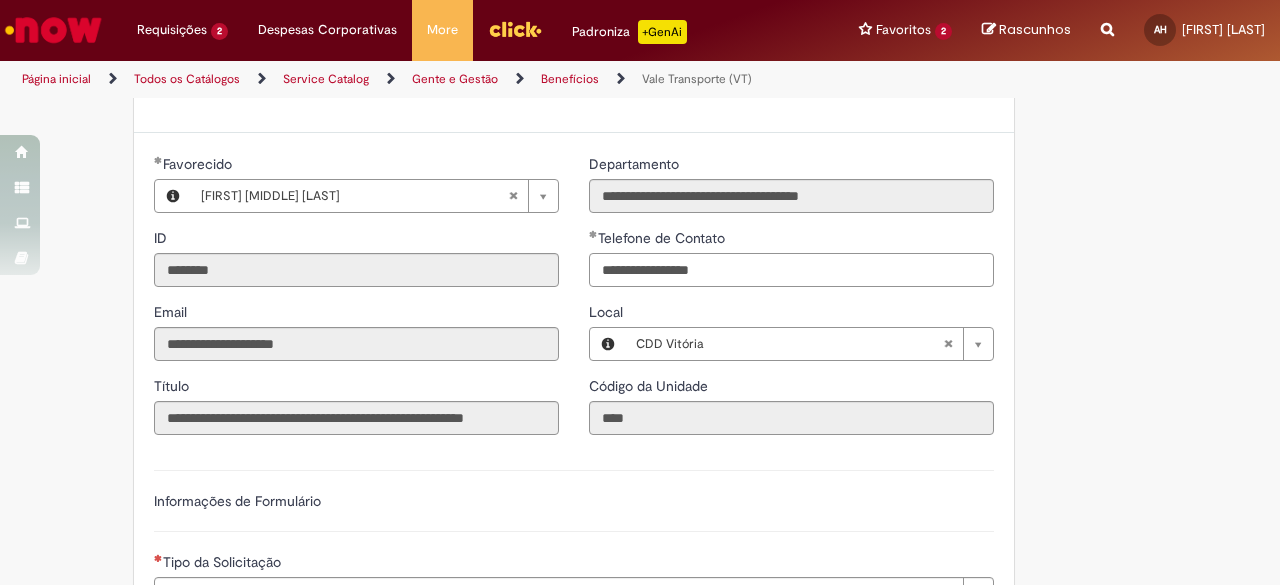 scroll, scrollTop: 700, scrollLeft: 0, axis: vertical 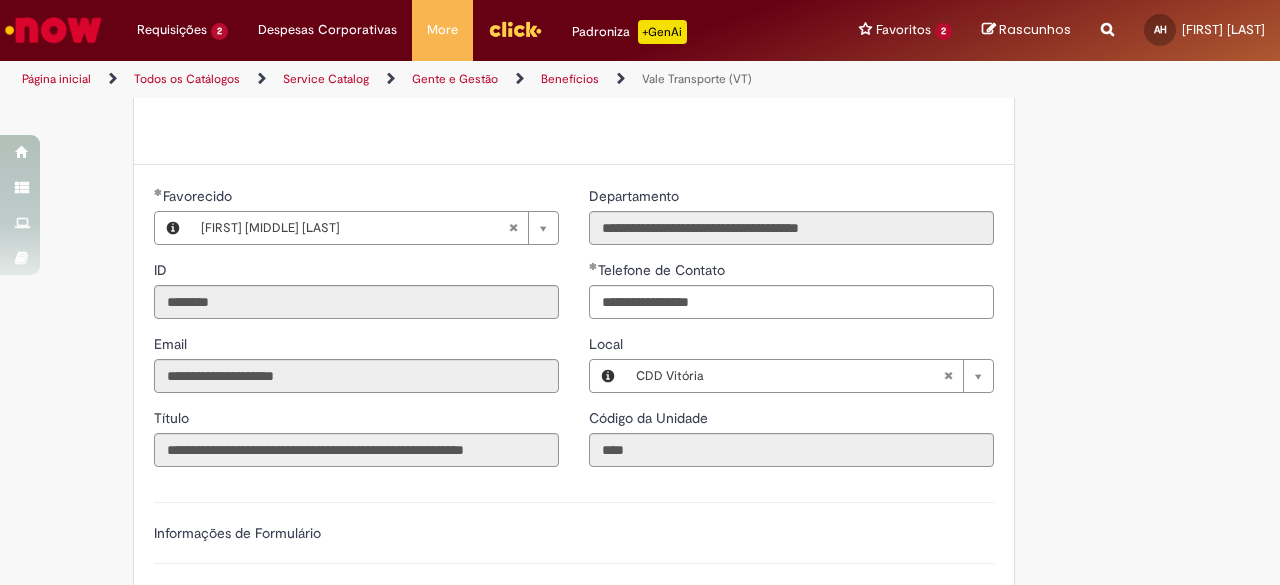 type on "**********" 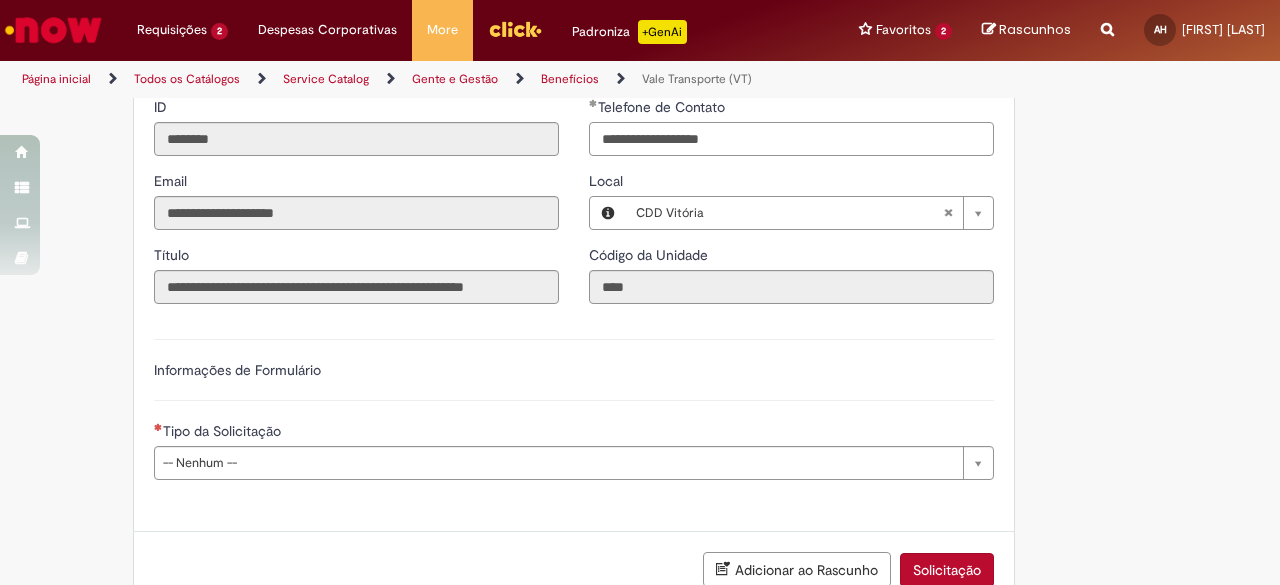 scroll, scrollTop: 989, scrollLeft: 0, axis: vertical 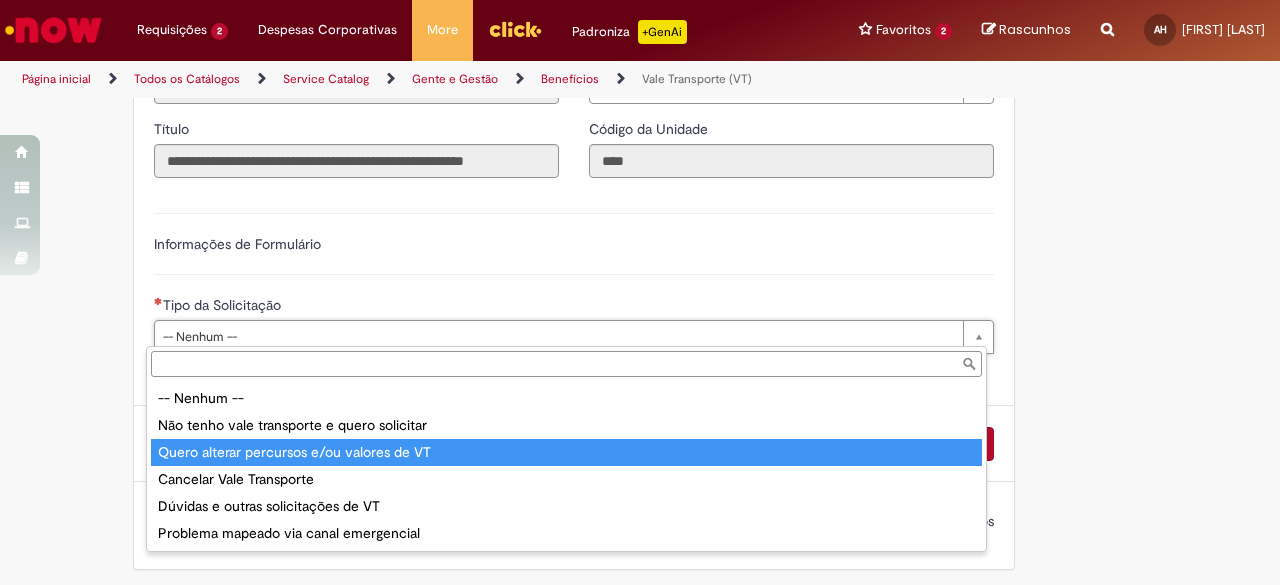 type on "**********" 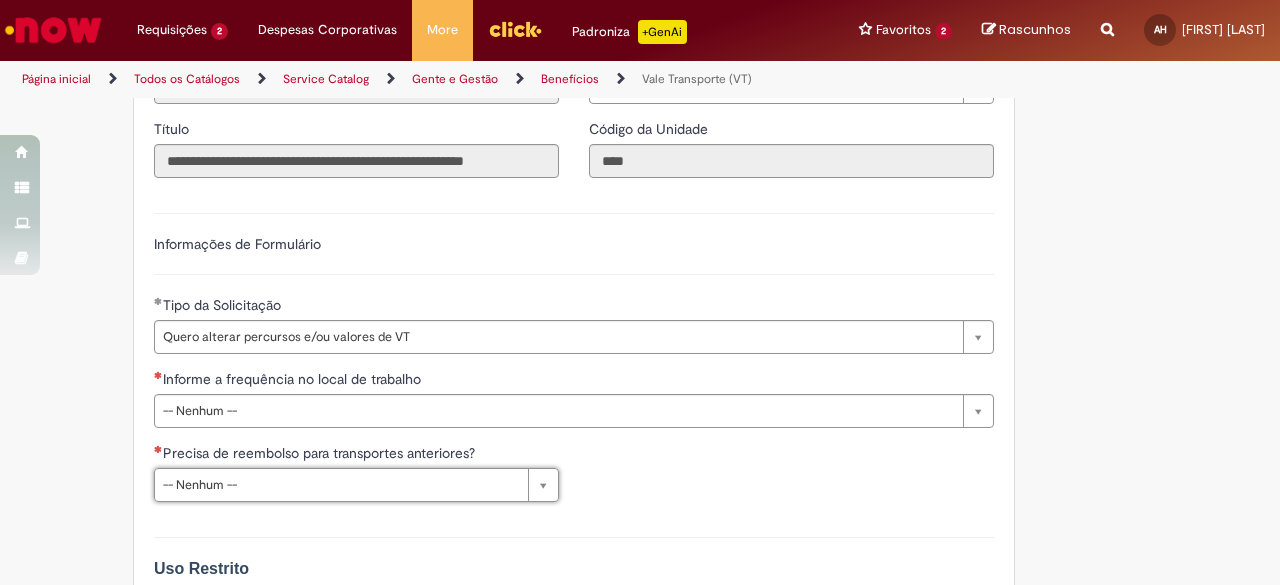 click on "**********" at bounding box center [574, 480] 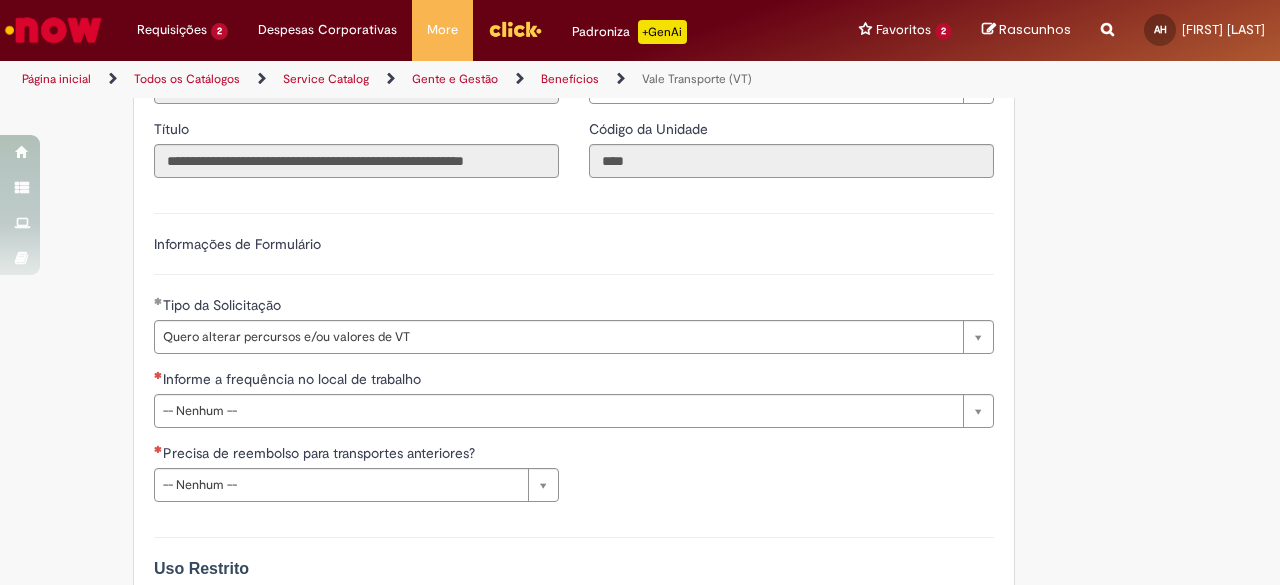 click on "**********" at bounding box center (356, 472) 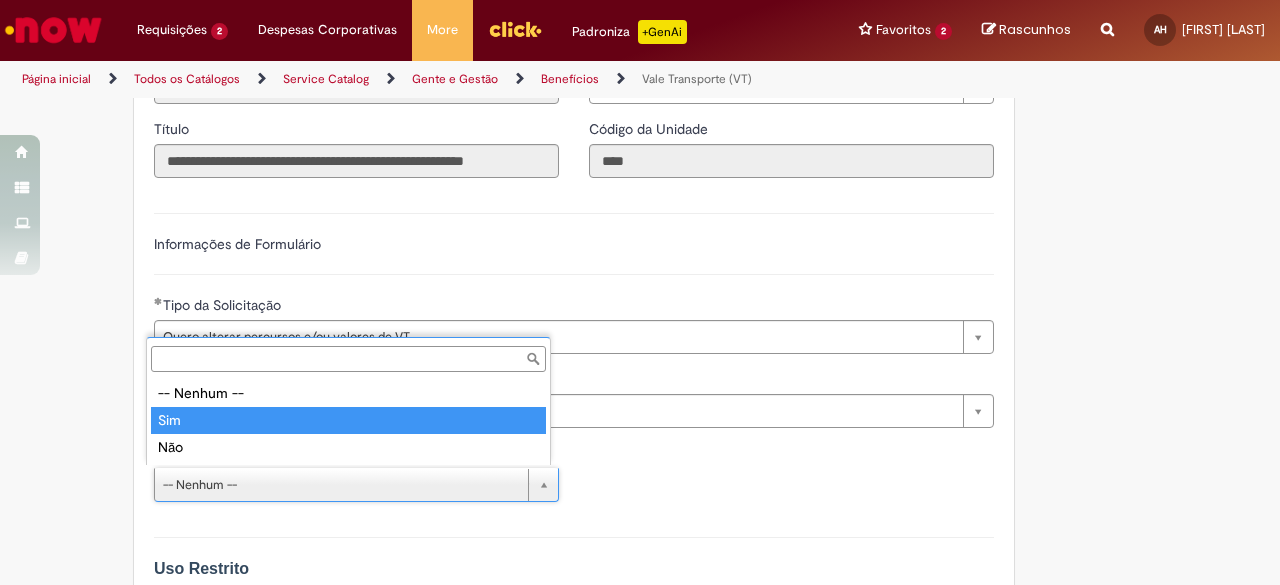 type on "***" 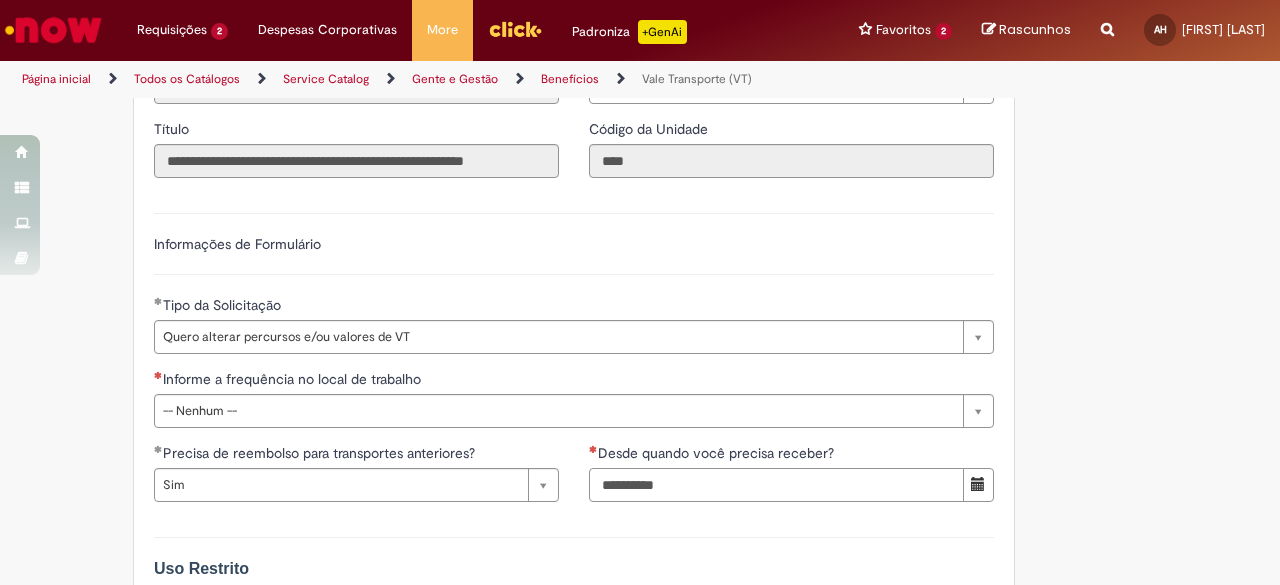 click on "Desde quando você precisa receber?" at bounding box center (776, 485) 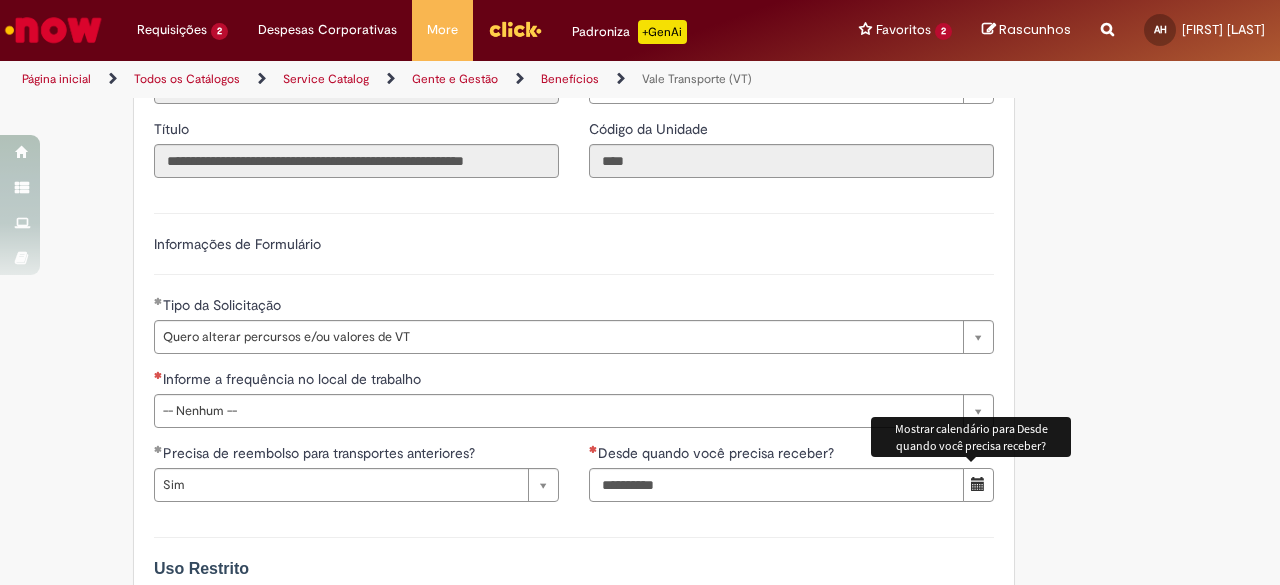 click at bounding box center [978, 485] 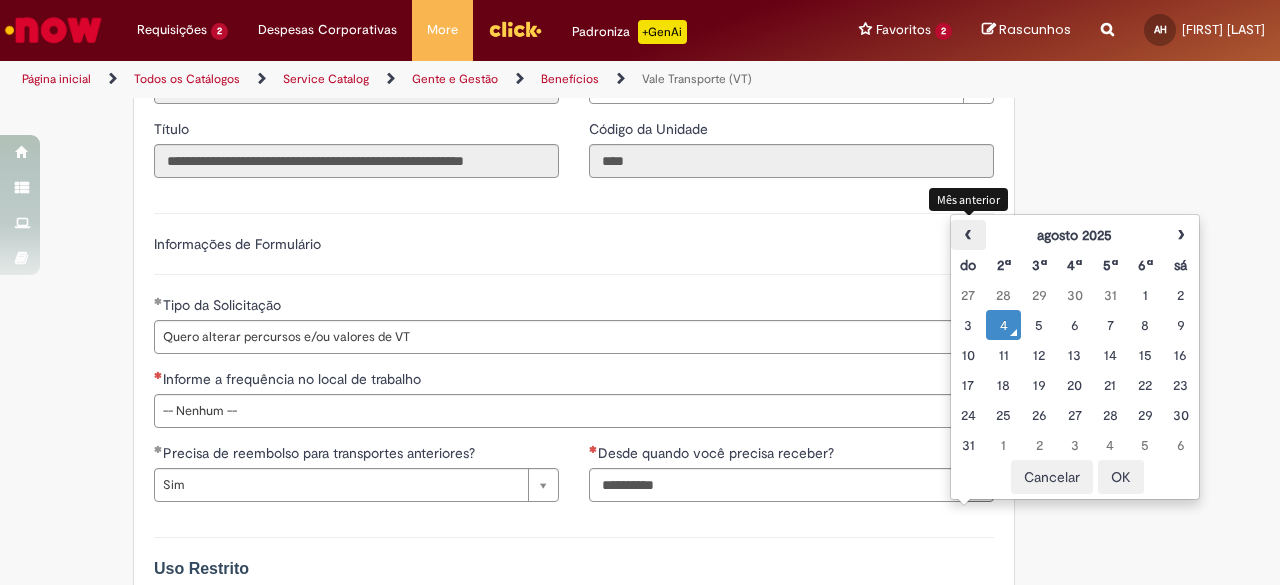 click on "‹" at bounding box center [968, 235] 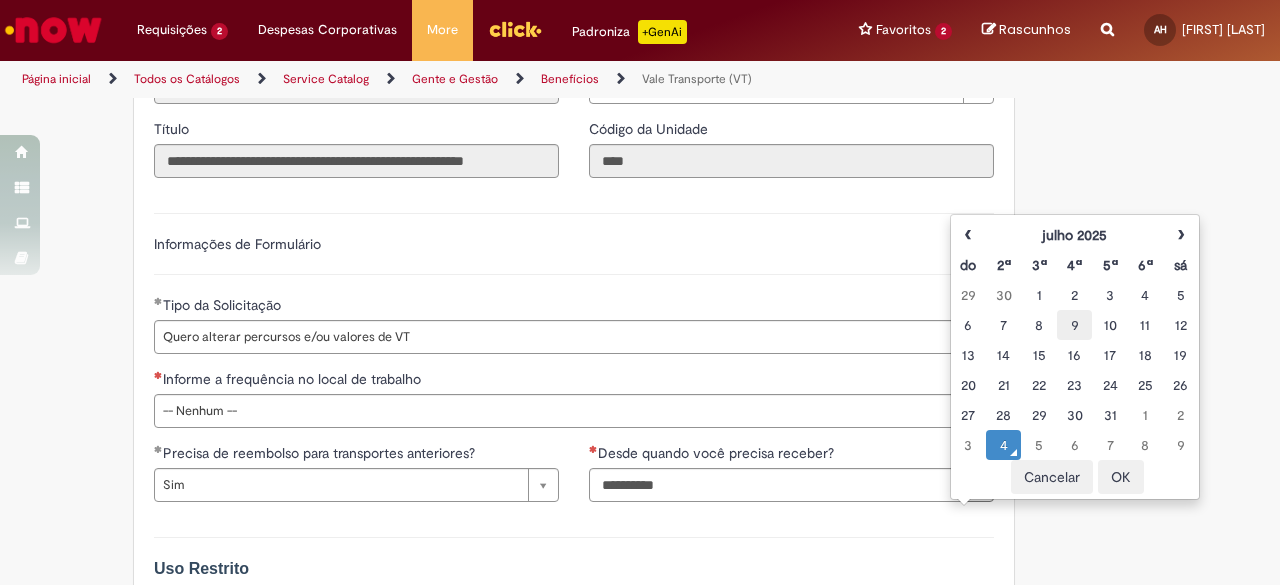 click on "9" at bounding box center (1074, 325) 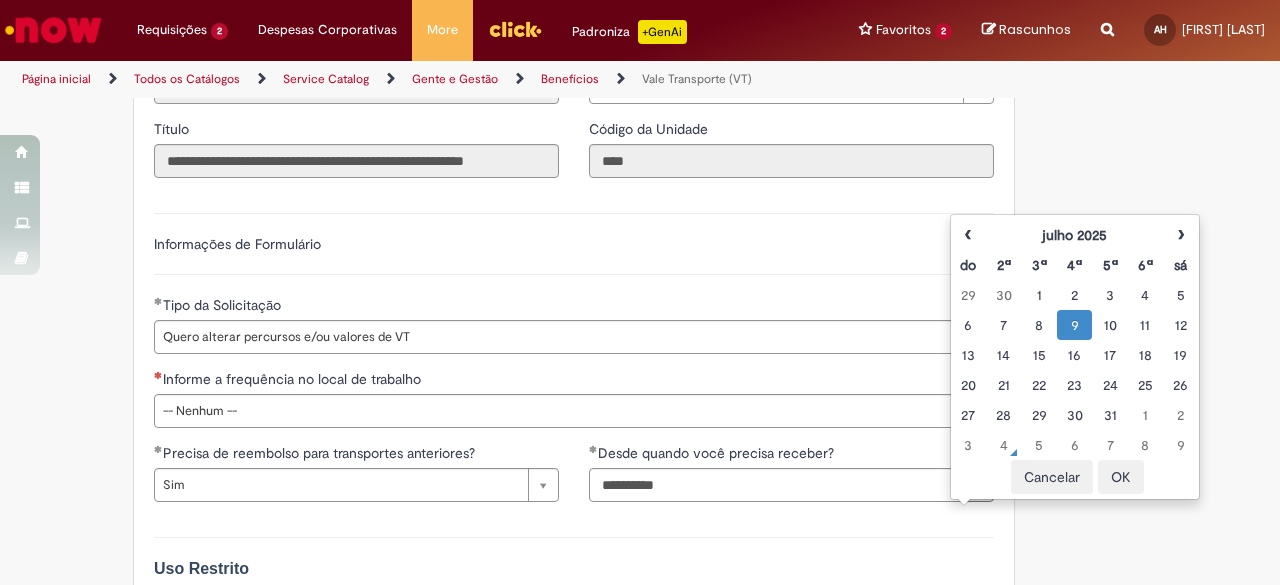 click on "OK" at bounding box center (1121, 477) 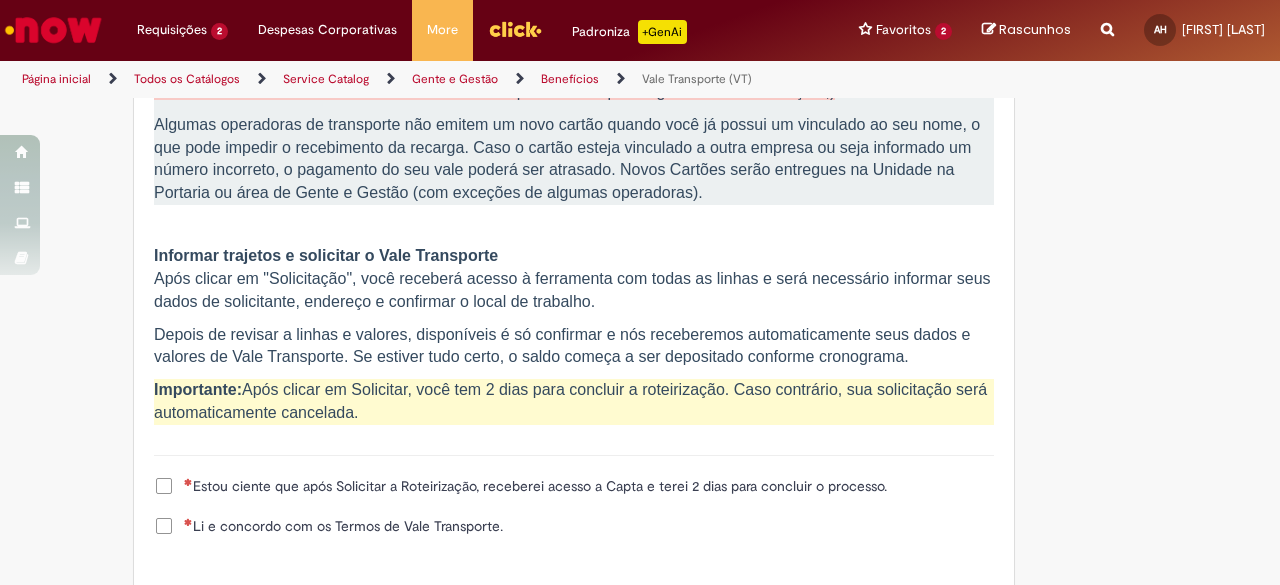 scroll, scrollTop: 2074, scrollLeft: 0, axis: vertical 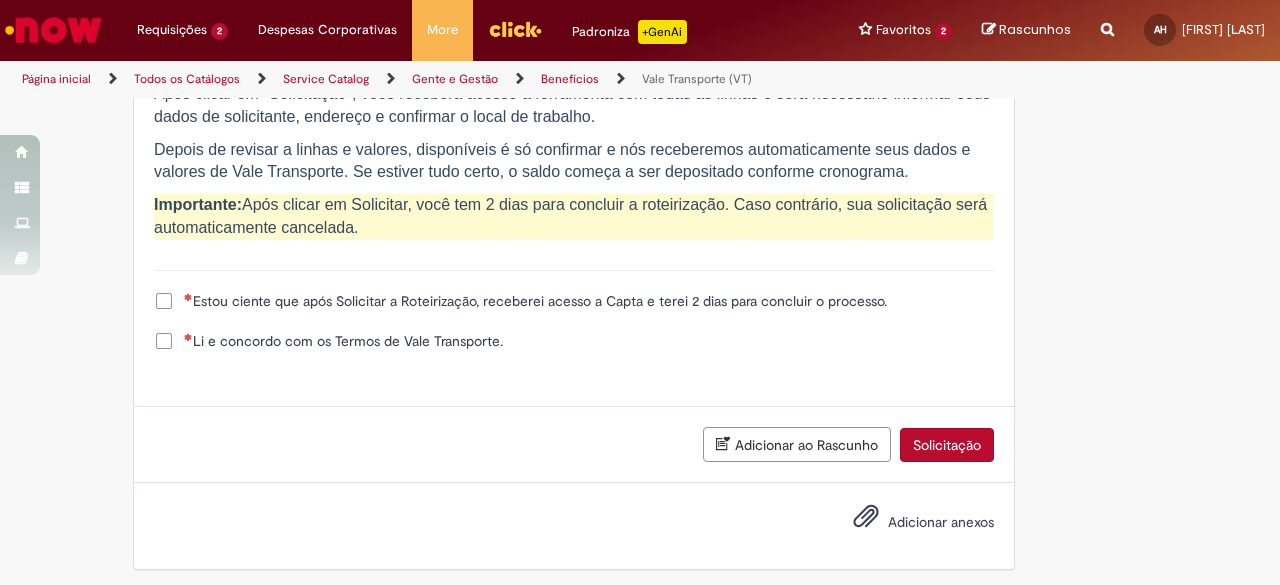 click on "Estou ciente que após Solicitar a Roteirização, receberei acesso a Capta e terei 2 dias para concluir o processo." at bounding box center (535, 301) 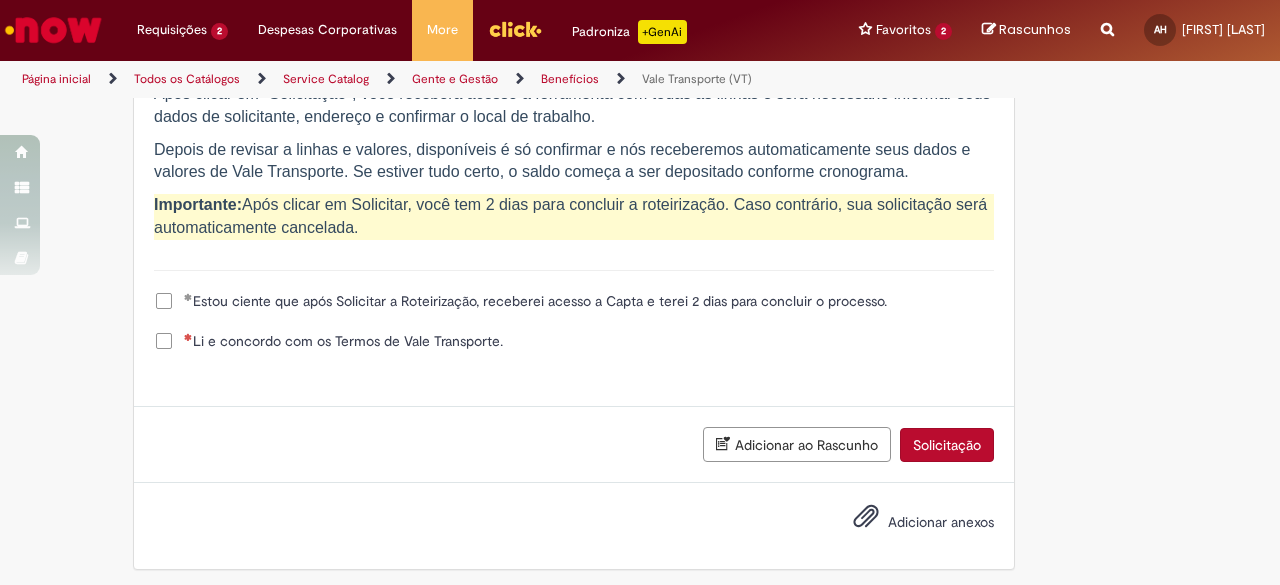 click on "Li e concordo com os Termos de Vale Transporte." at bounding box center [343, 341] 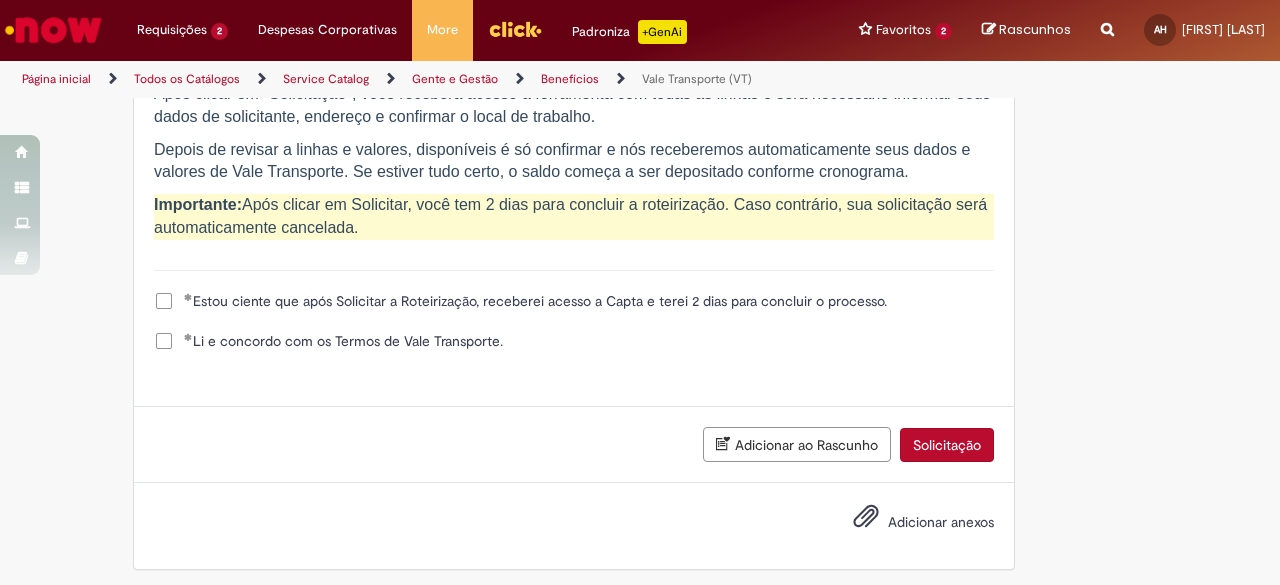 click on "Adicionar anexos" at bounding box center (941, 522) 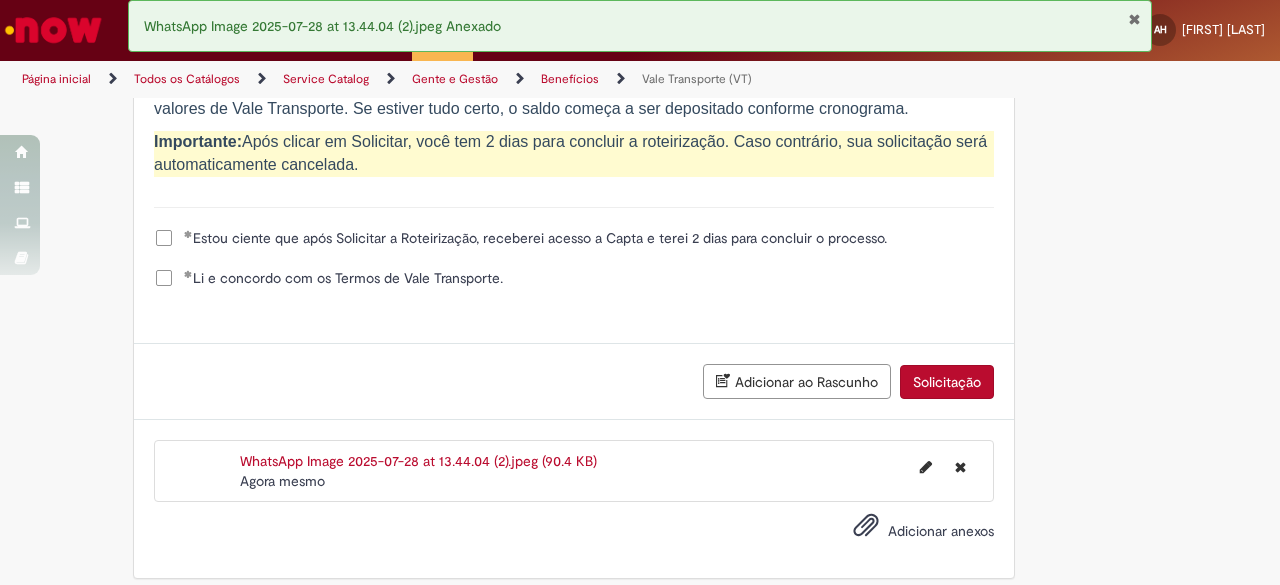 scroll, scrollTop: 2192, scrollLeft: 0, axis: vertical 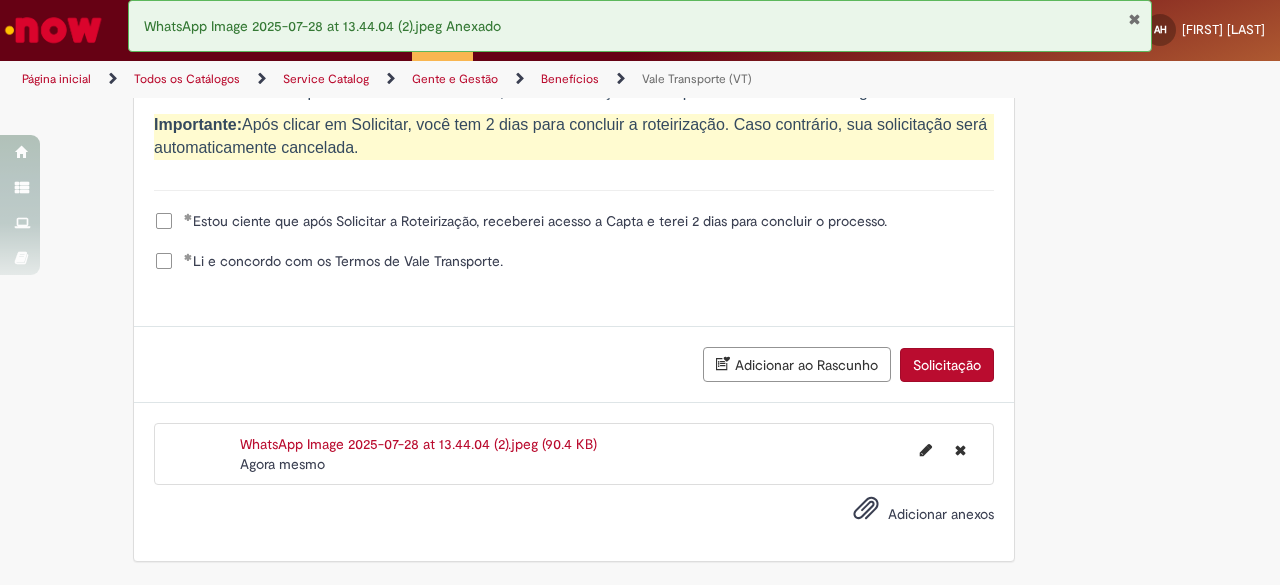 click on "Solicitação" at bounding box center [947, 365] 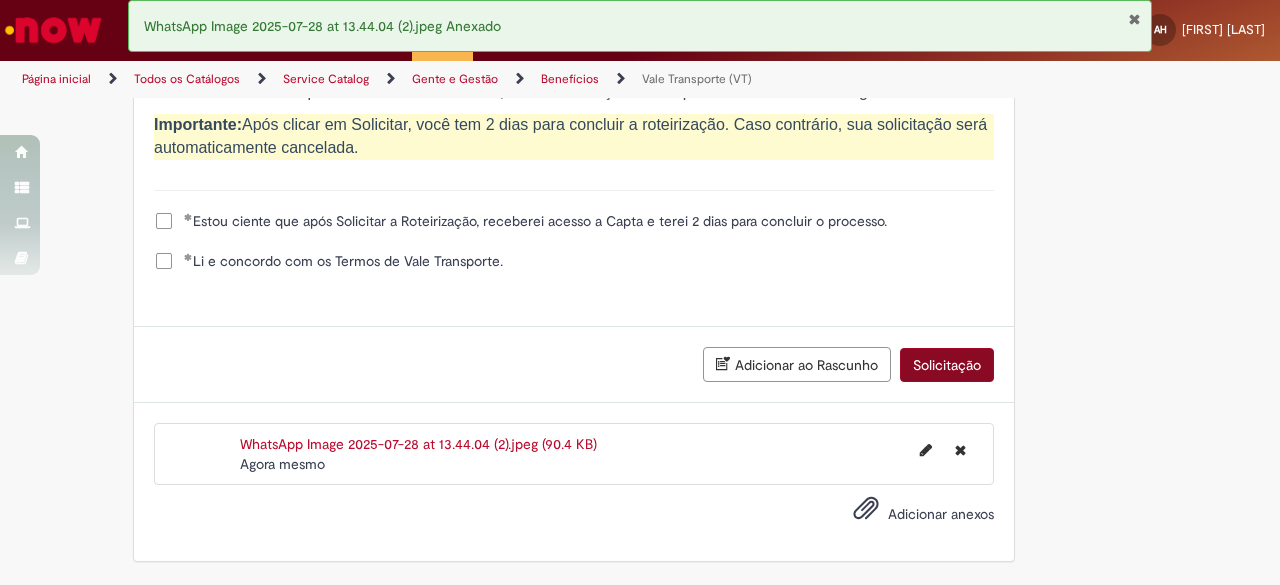 scroll, scrollTop: 1038, scrollLeft: 0, axis: vertical 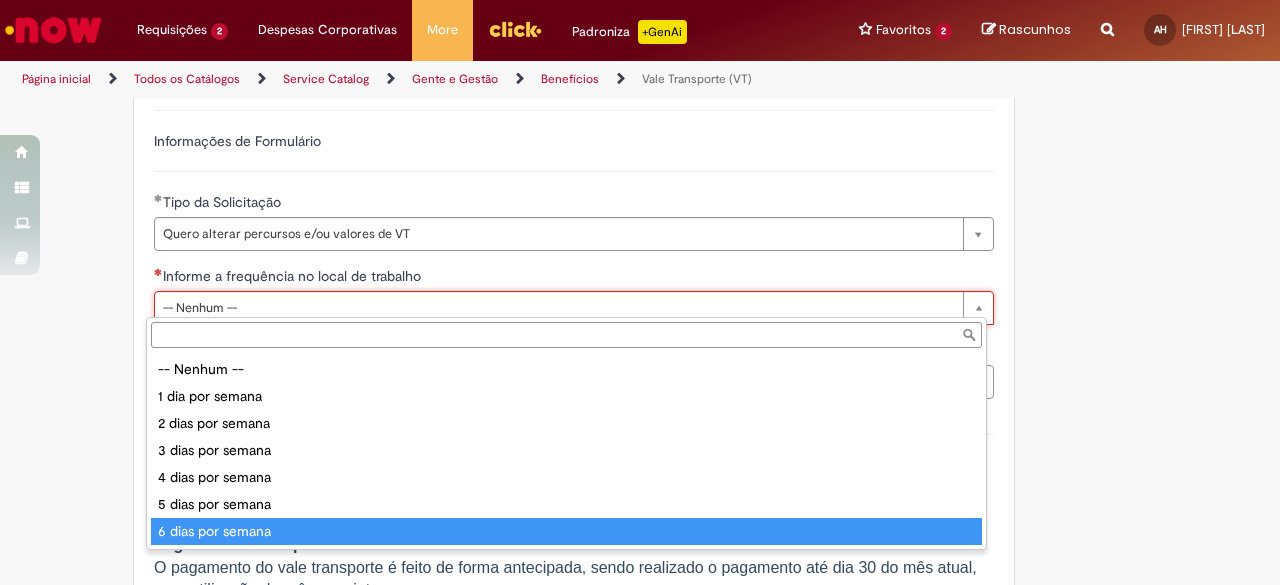 type on "**********" 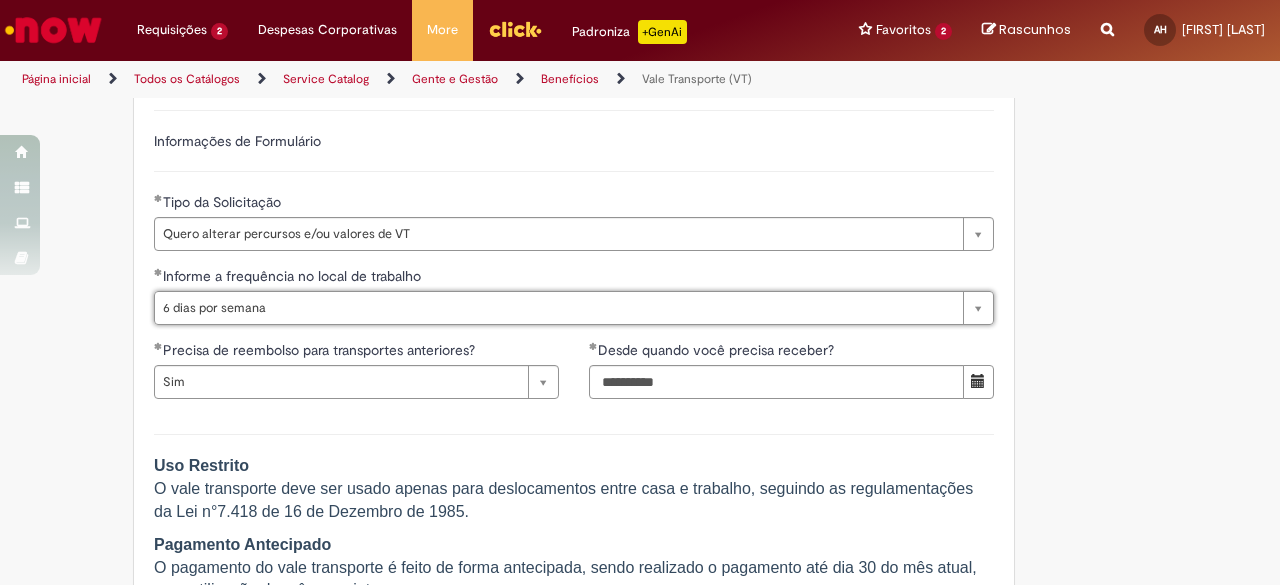 click on "Telefone de Contato Local" at bounding box center (640, 521) 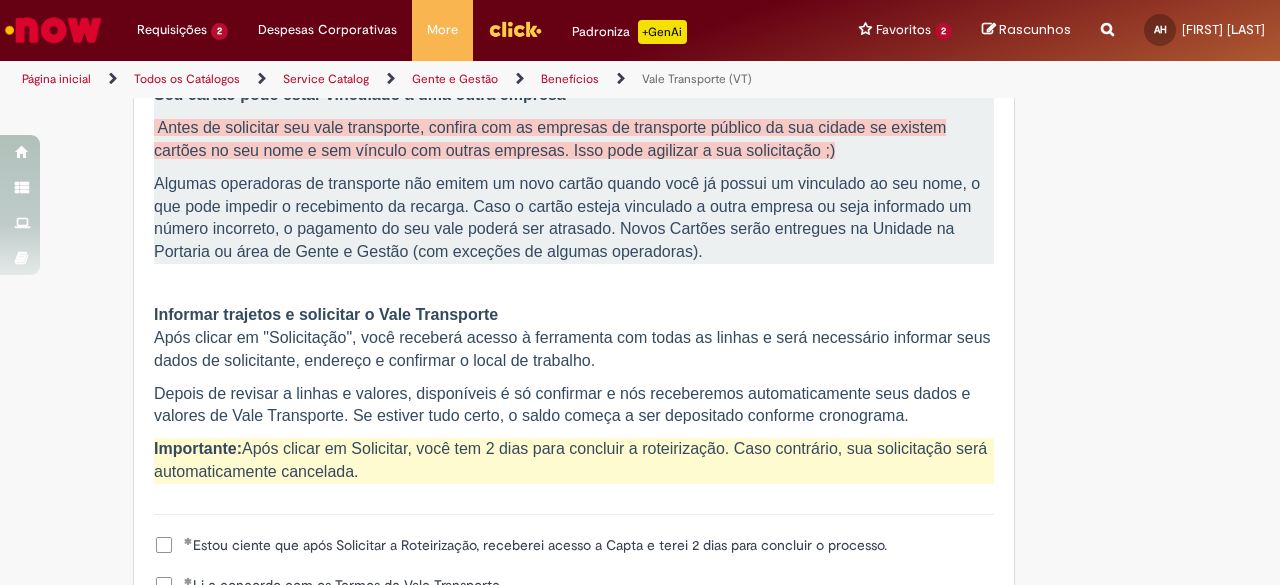 scroll, scrollTop: 2192, scrollLeft: 0, axis: vertical 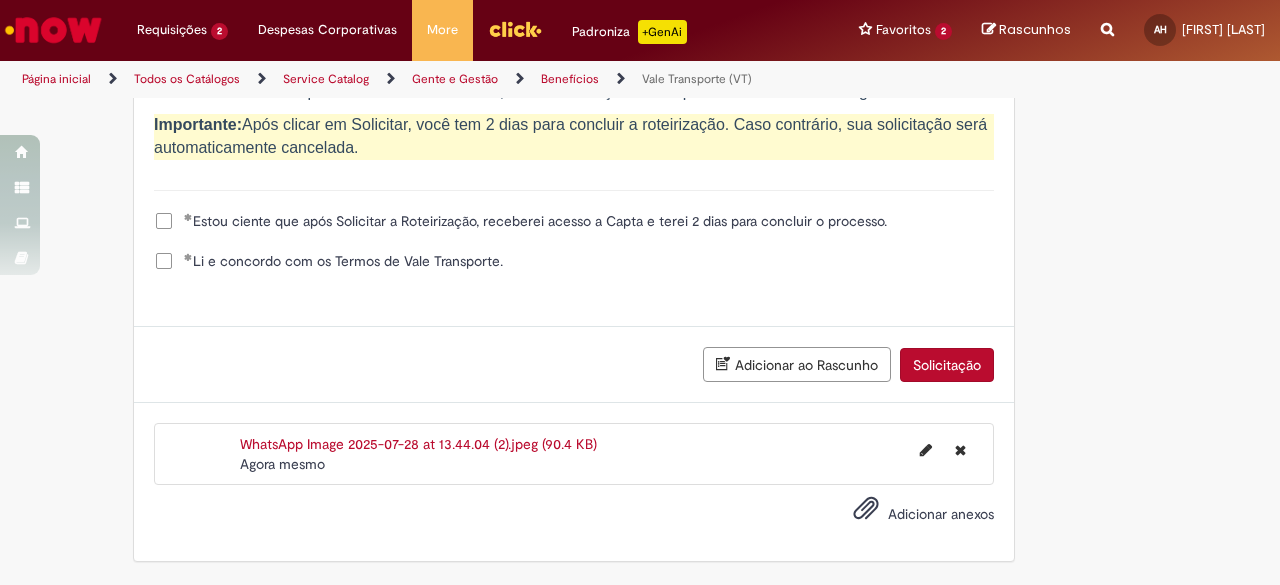 click on "Telefone de Contato Local" at bounding box center [640, -541] 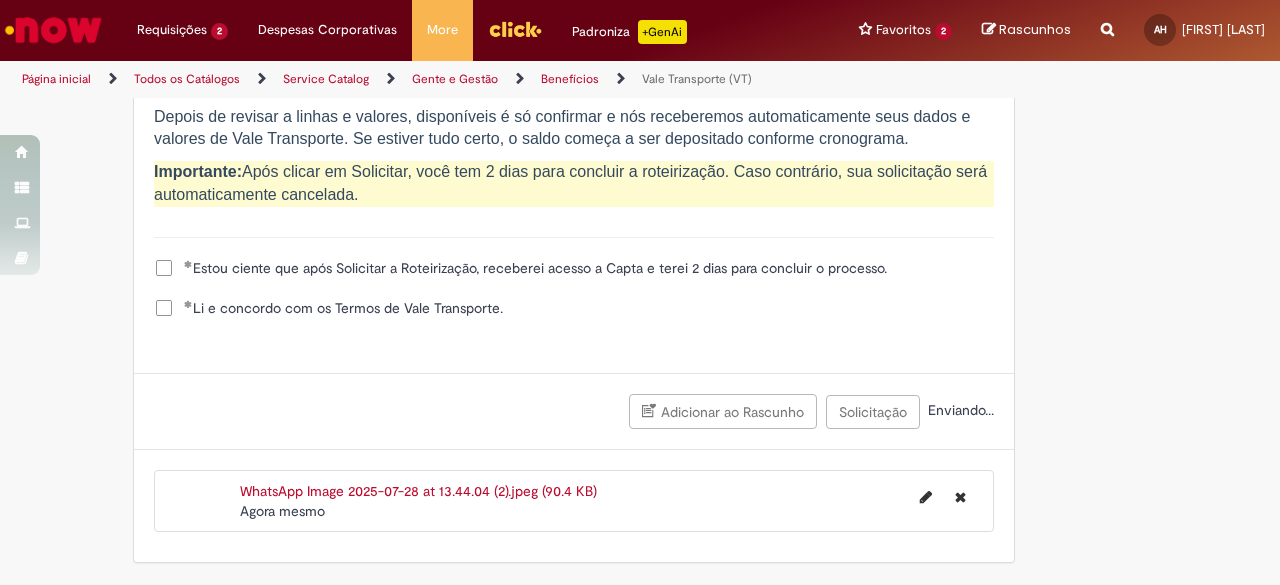 scroll, scrollTop: 2147, scrollLeft: 0, axis: vertical 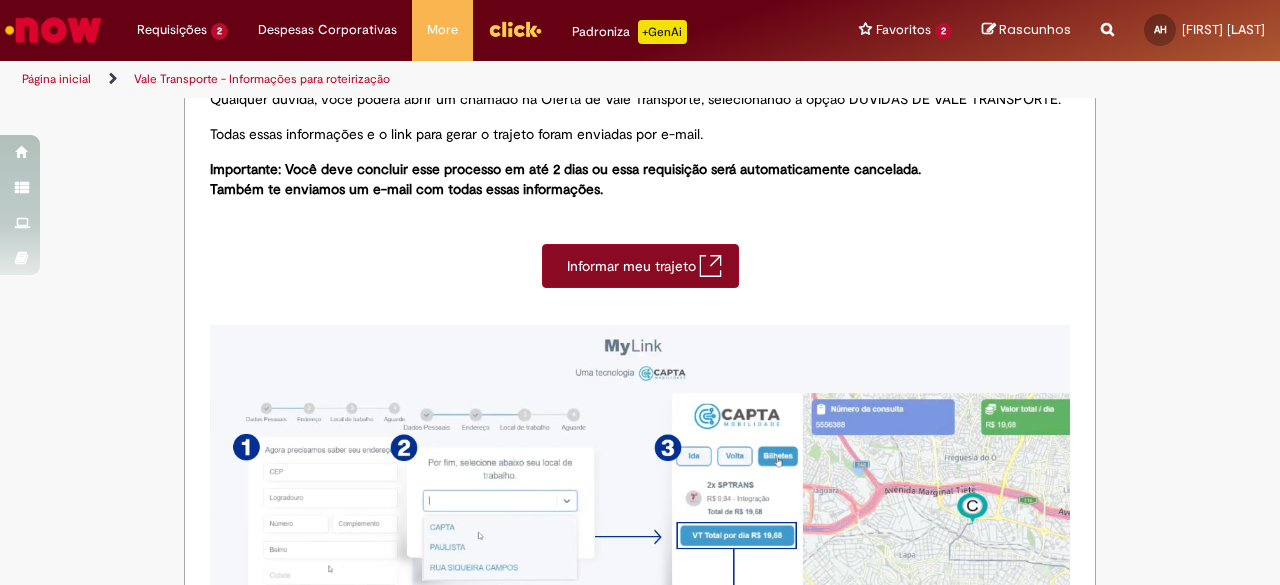 click on "Informar meu trajeto" at bounding box center [640, 266] 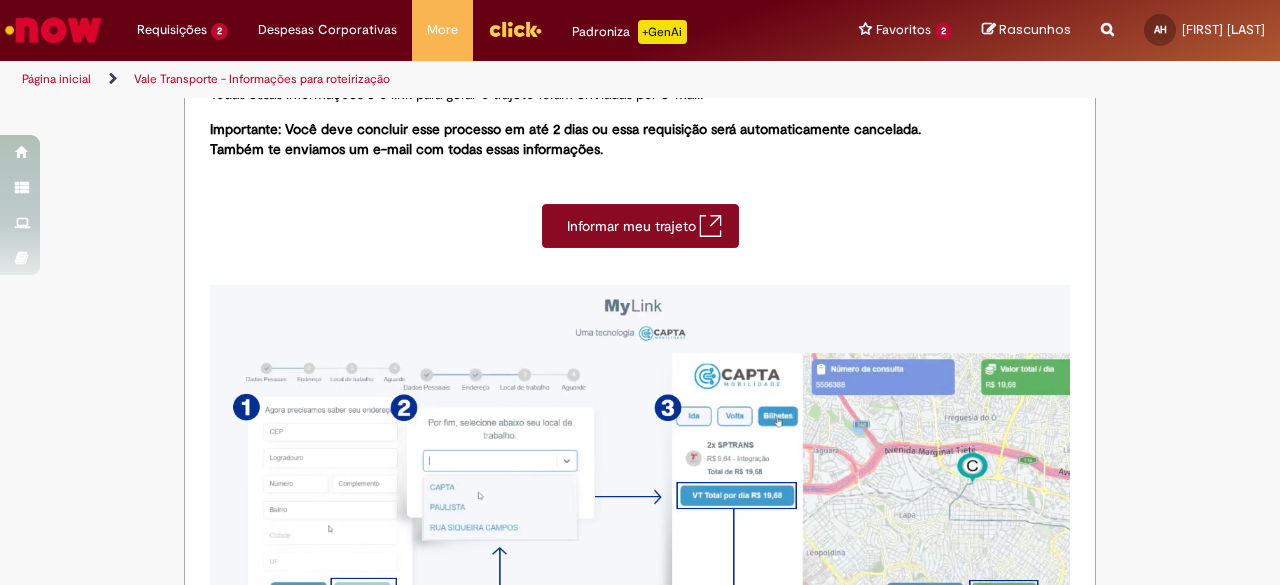 scroll, scrollTop: 0, scrollLeft: 0, axis: both 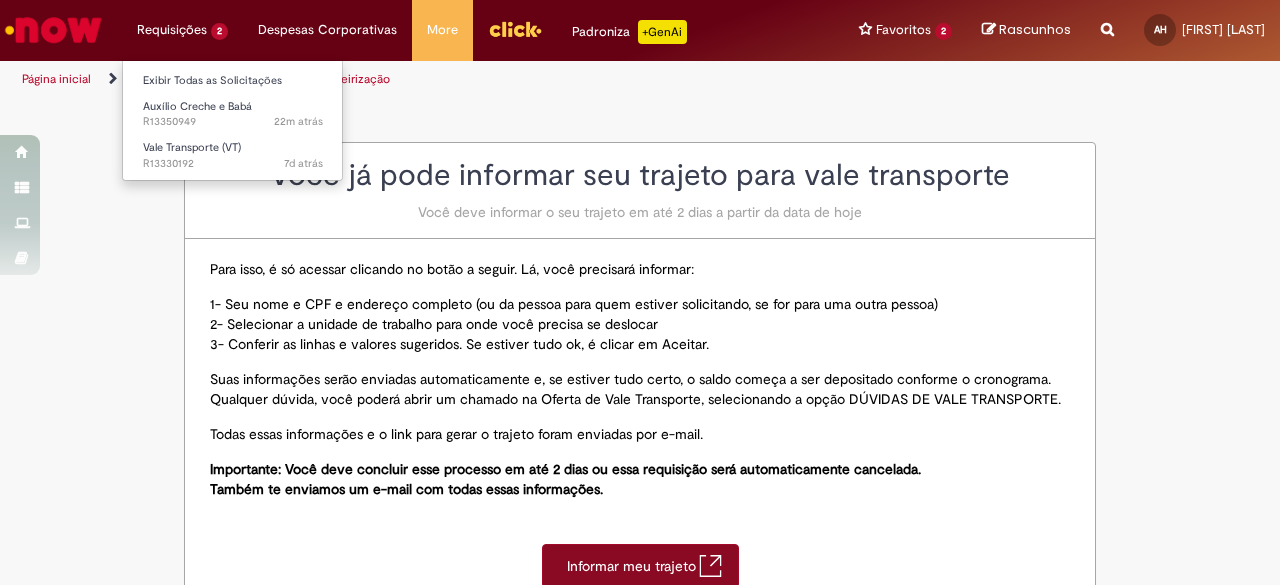 click on "Requisições   2
Exibir Todas as Solicitações
Auxílio Creche e Babá
22m atrás 22 minutos atrás  R13350949
Vale Transporte (VT)
7d atrás 7 dias atrás  R13330192" at bounding box center (182, 30) 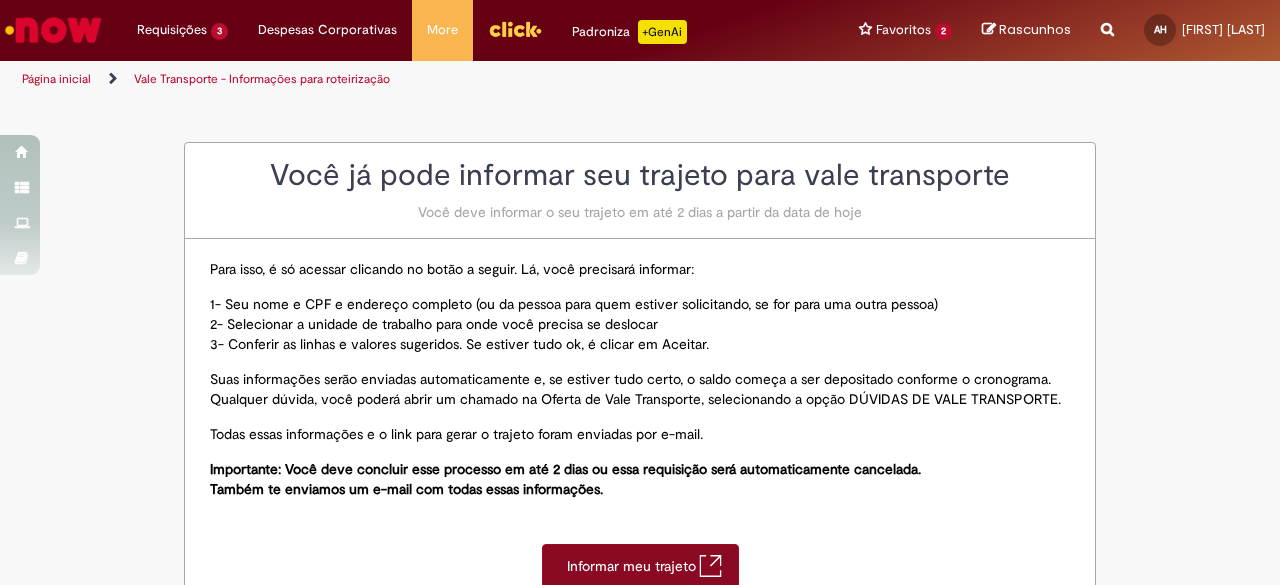 scroll, scrollTop: 0, scrollLeft: 0, axis: both 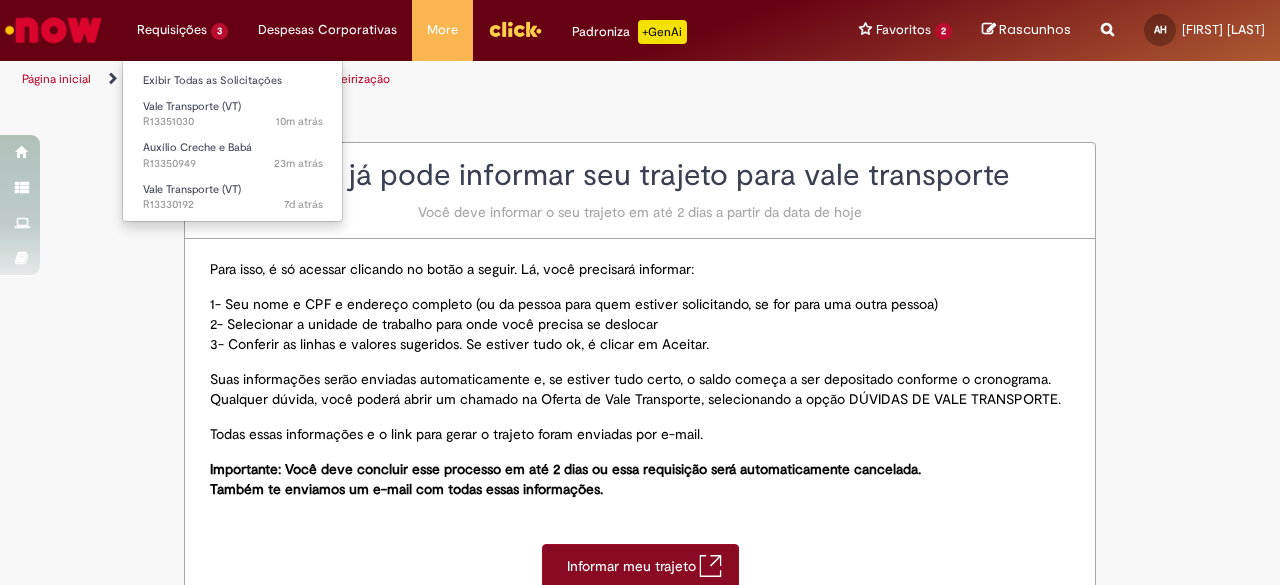 click on "Requisições   3
Exibir Todas as Solicitações
Vale Transporte (VT)
10m atrás 10 minutos atrás  R13351030
Auxílio Creche e Babá
23m atrás 23 minutos atrás  R13350949
Vale Transporte (VT)
7d atrás 7 dias atrás  R13330192" at bounding box center (182, 30) 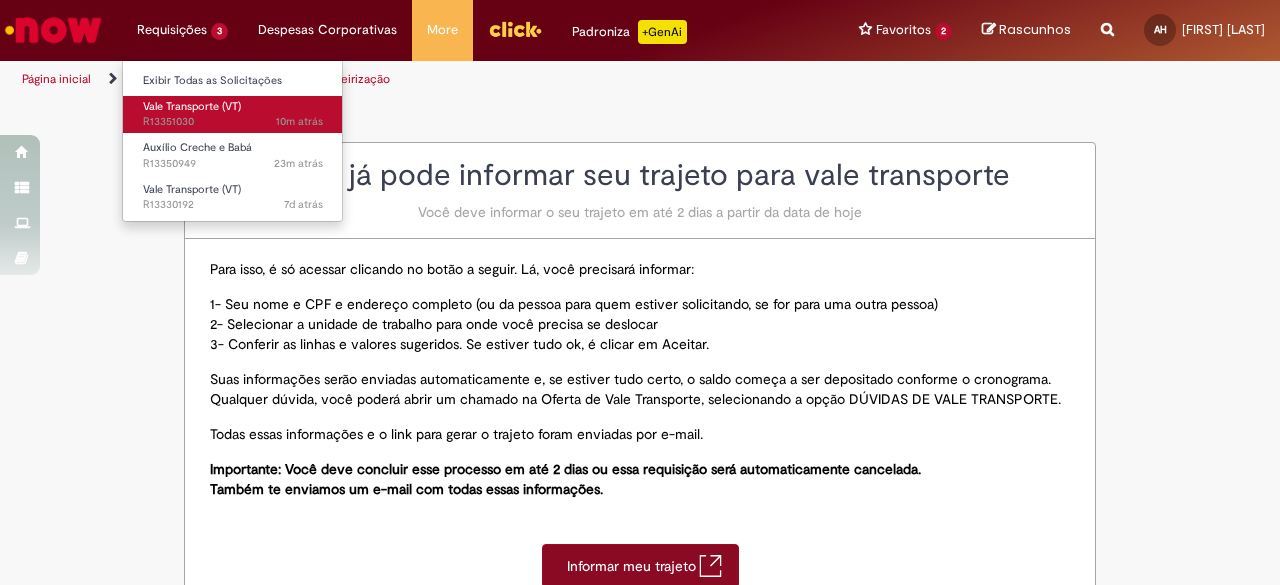 click on "10m atrás 10 minutos atrás  R13351030" at bounding box center [233, 122] 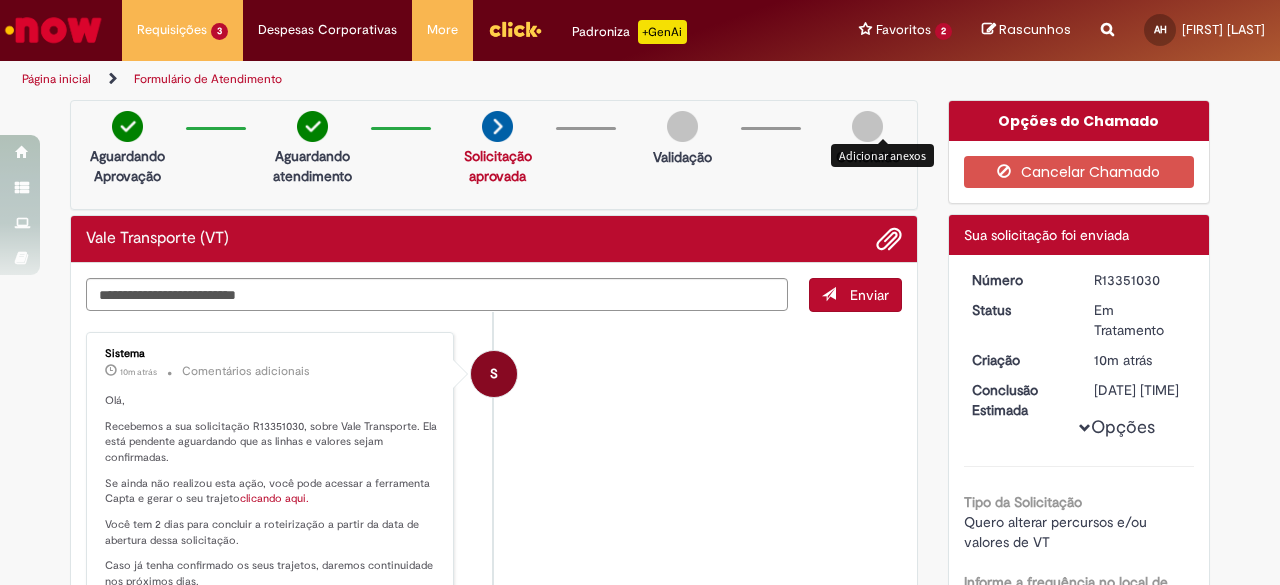 click on "Concluído" at bounding box center (867, 144) 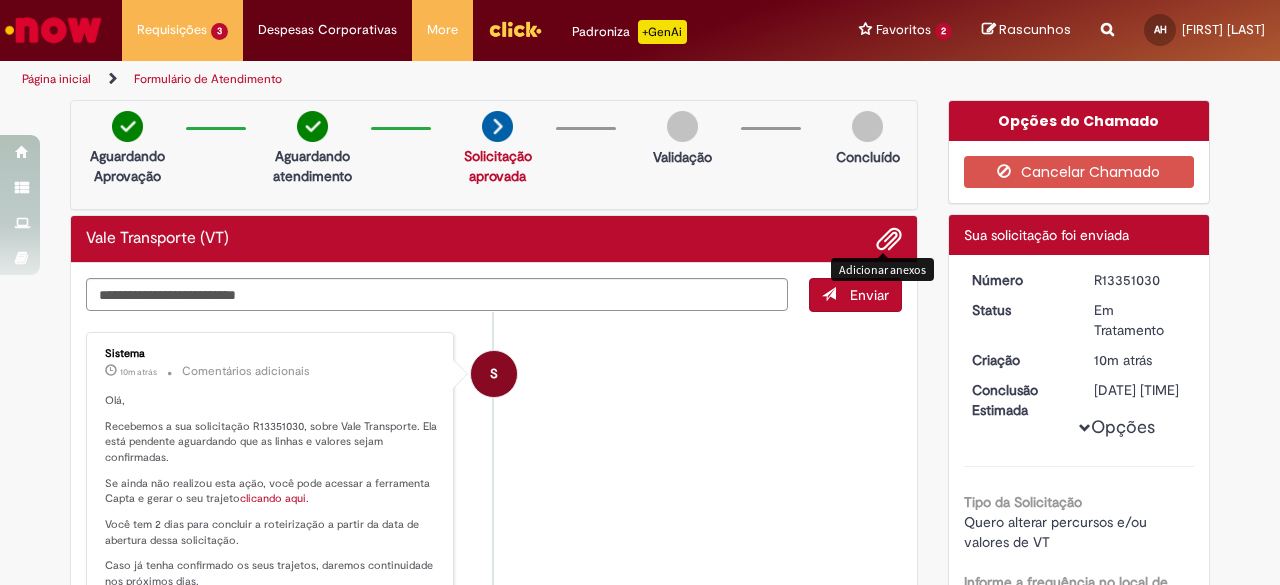 click at bounding box center [889, 240] 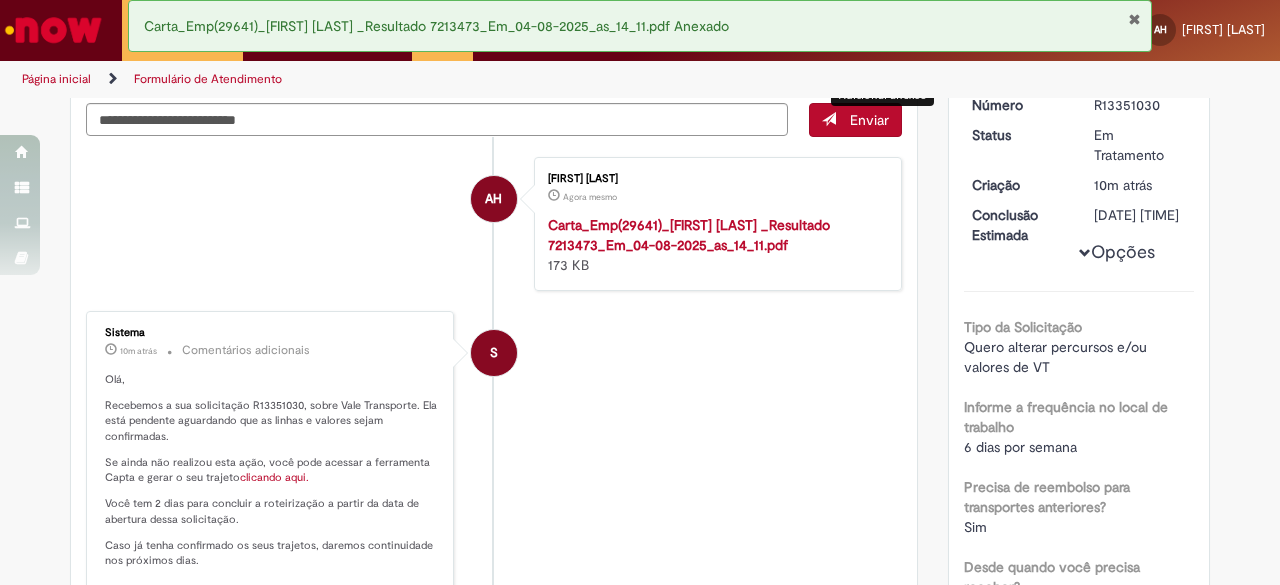 scroll, scrollTop: 400, scrollLeft: 0, axis: vertical 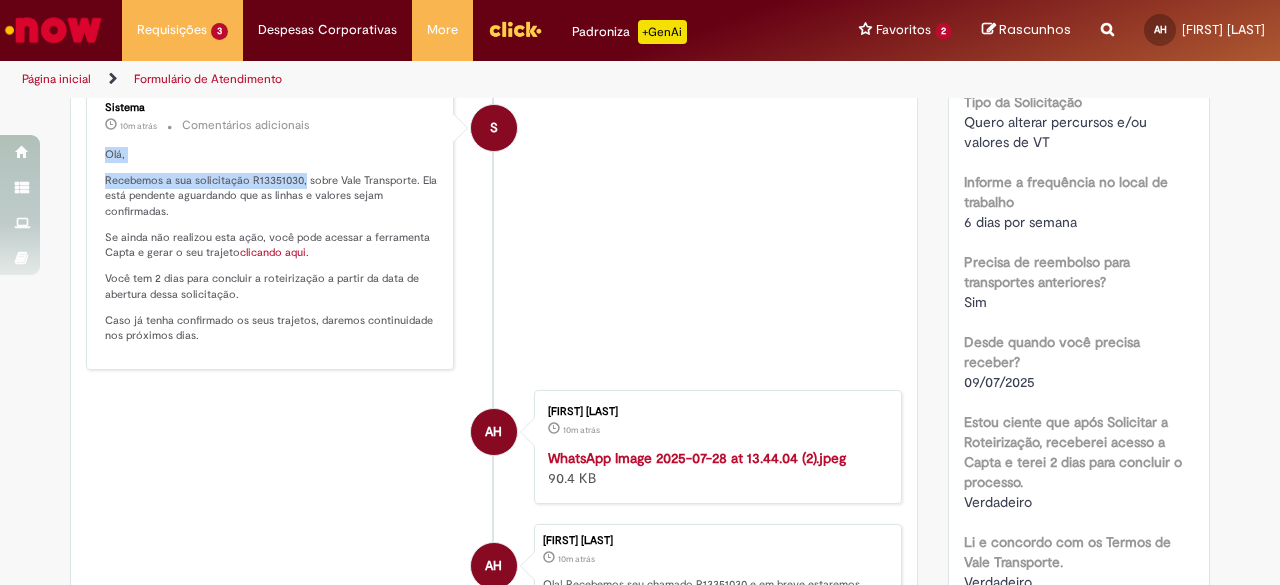 drag, startPoint x: 98, startPoint y: 143, endPoint x: 294, endPoint y: 165, distance: 197.23083 